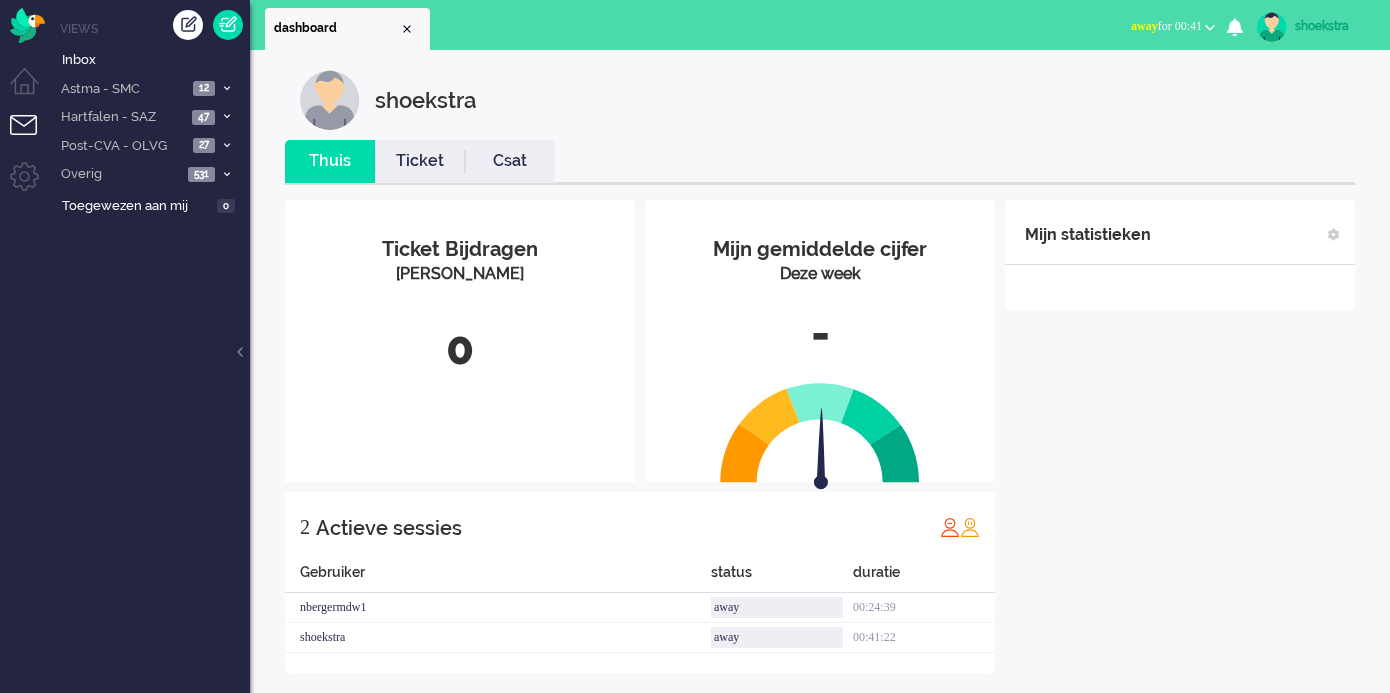 scroll, scrollTop: 0, scrollLeft: 0, axis: both 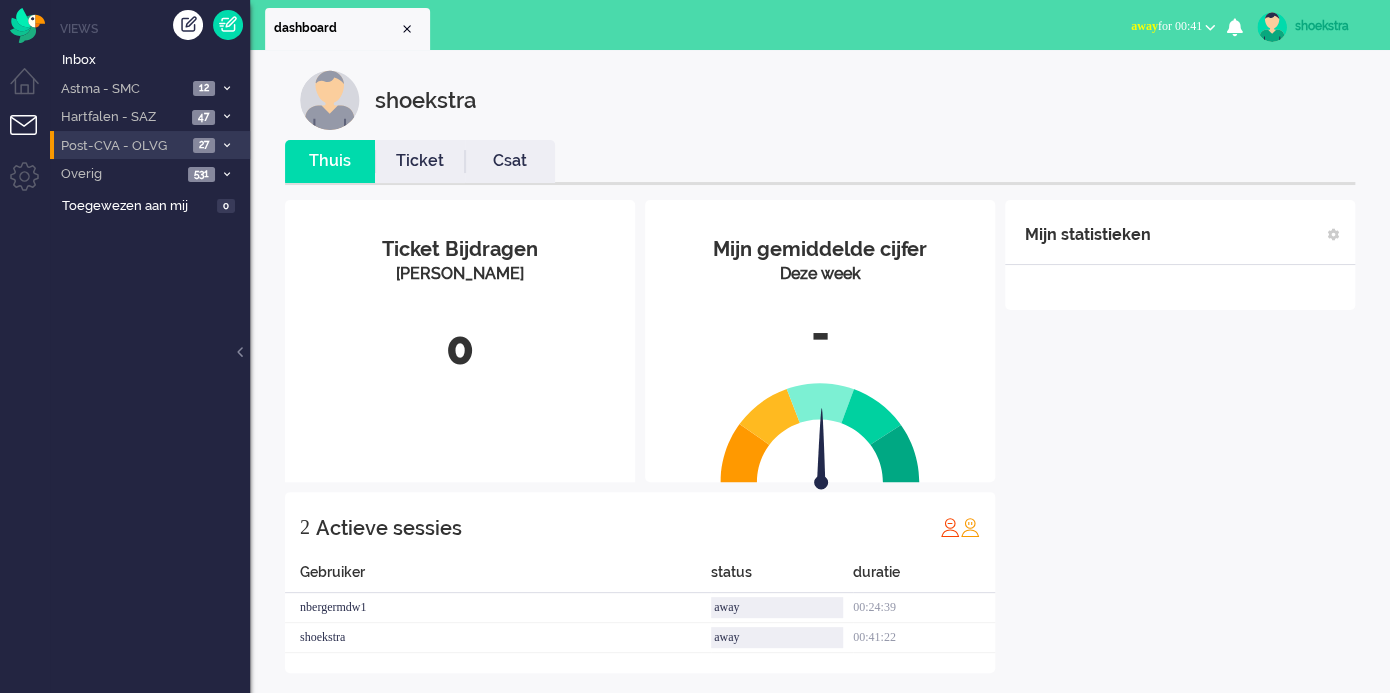 click on "Post-CVA - OLVG
27" at bounding box center (150, 145) 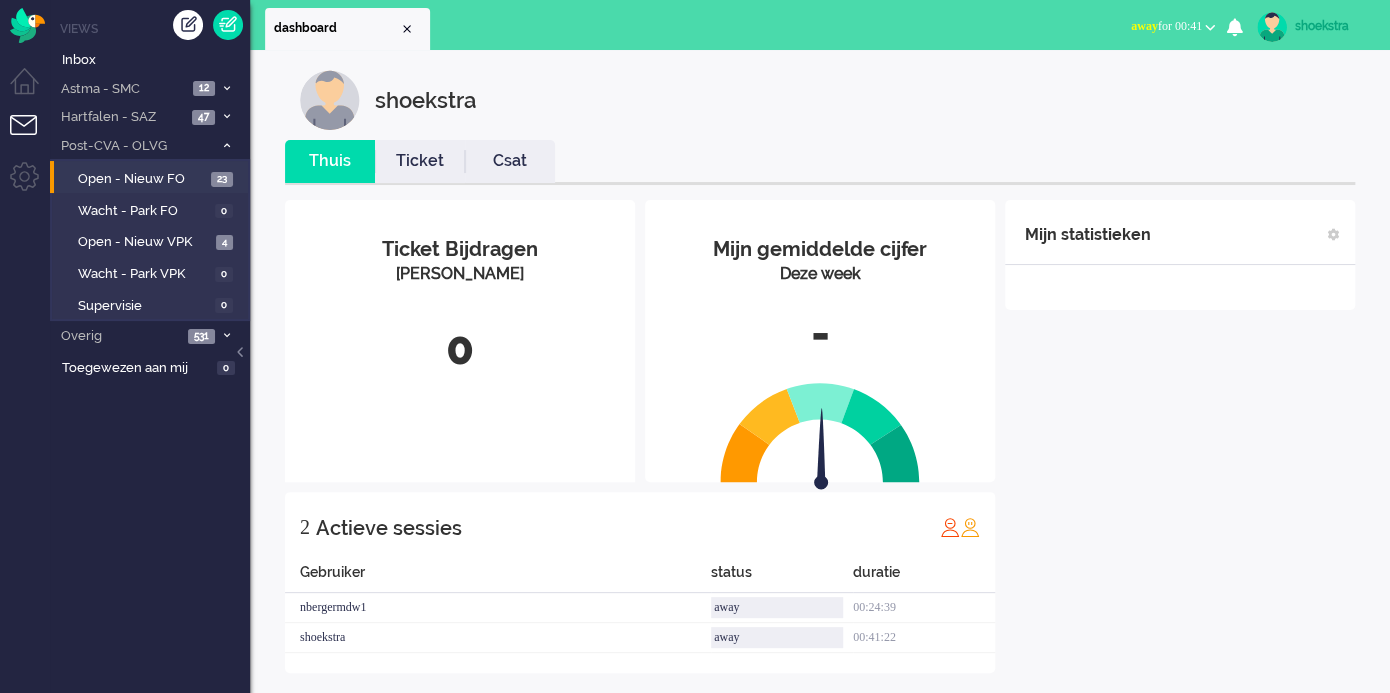 click on "Open - Nieuw FO
23" at bounding box center [149, 177] 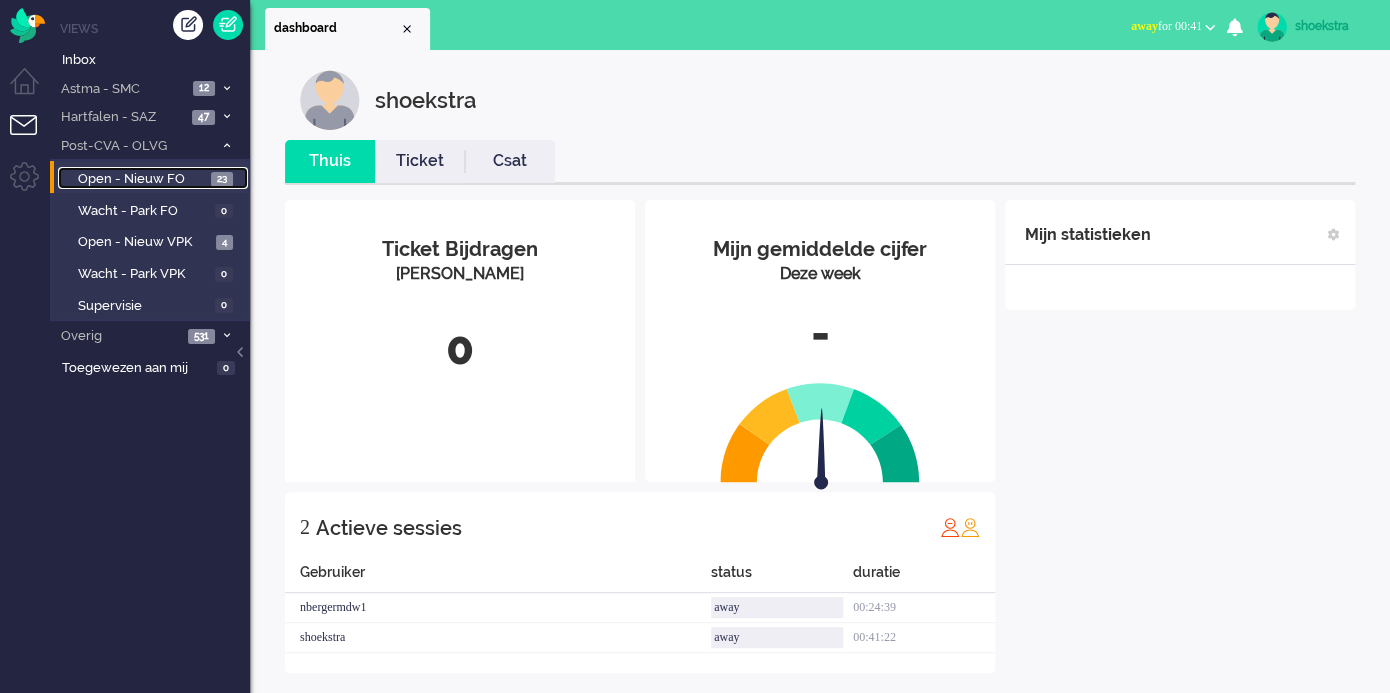 click on "Open - Nieuw FO" at bounding box center [142, 179] 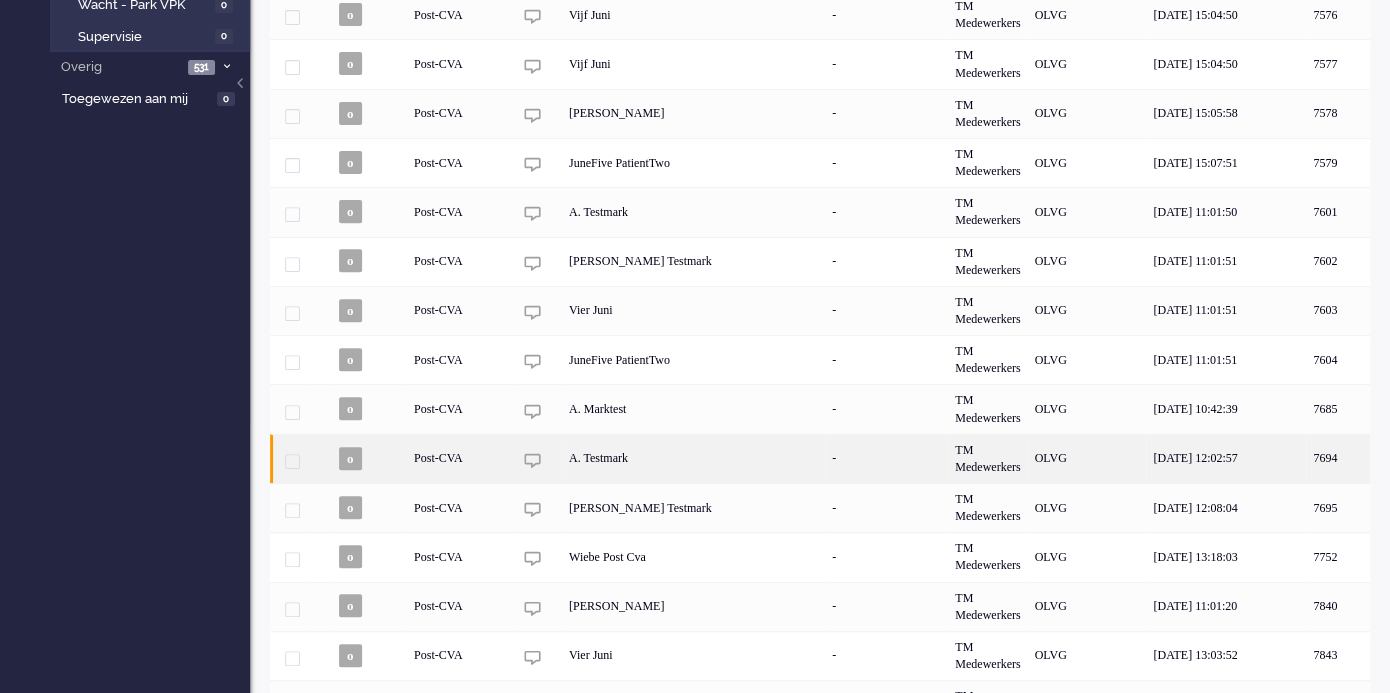 scroll, scrollTop: 369, scrollLeft: 0, axis: vertical 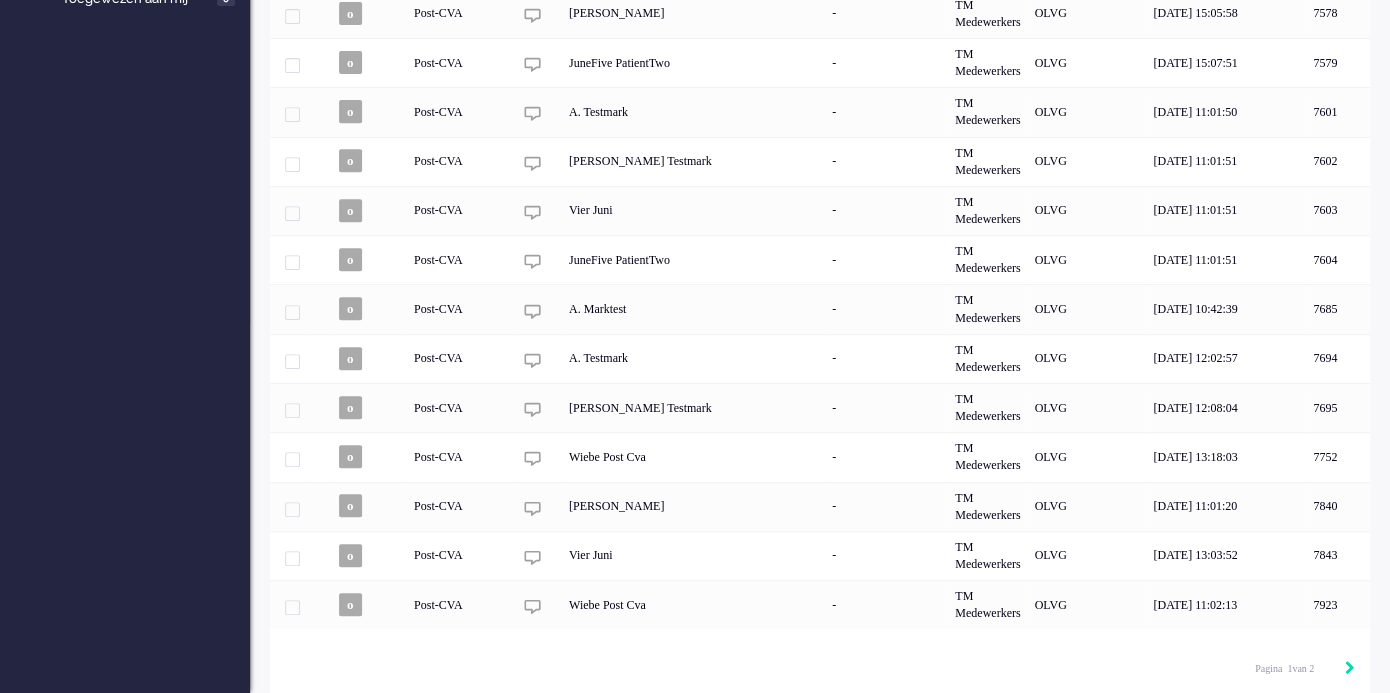 click 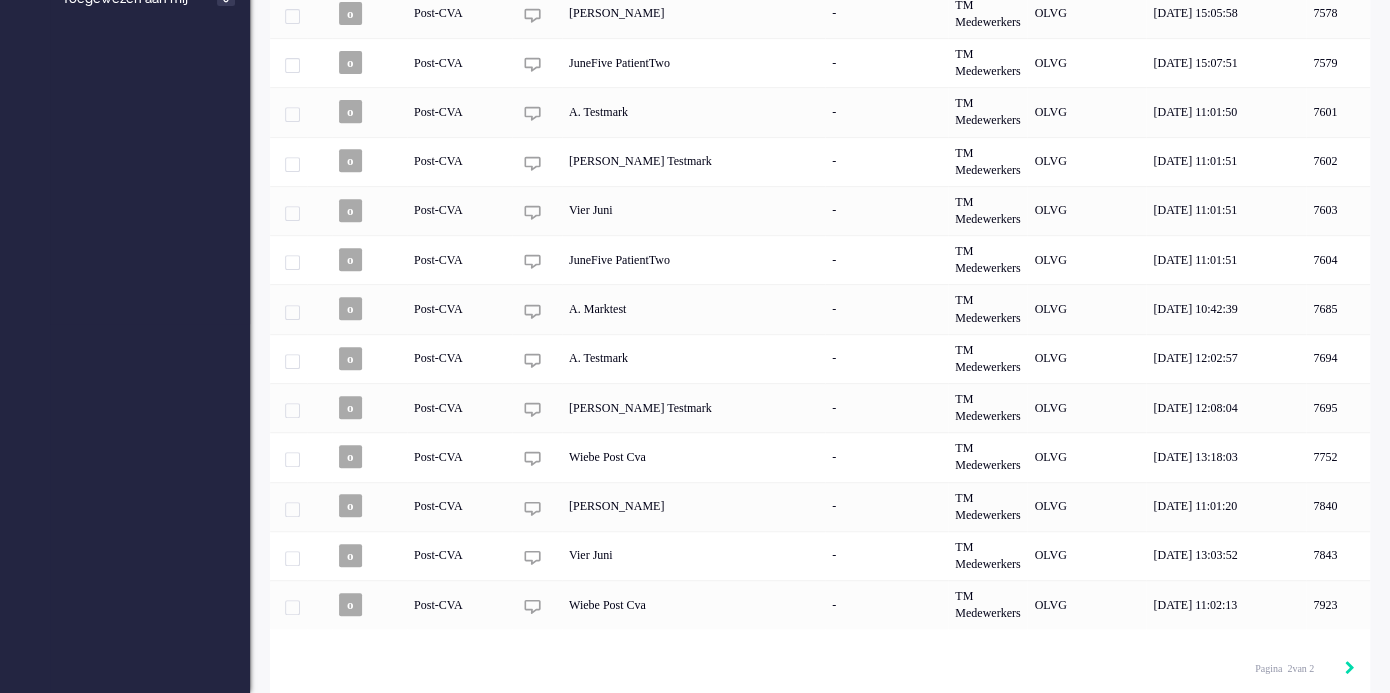 scroll, scrollTop: 26, scrollLeft: 0, axis: vertical 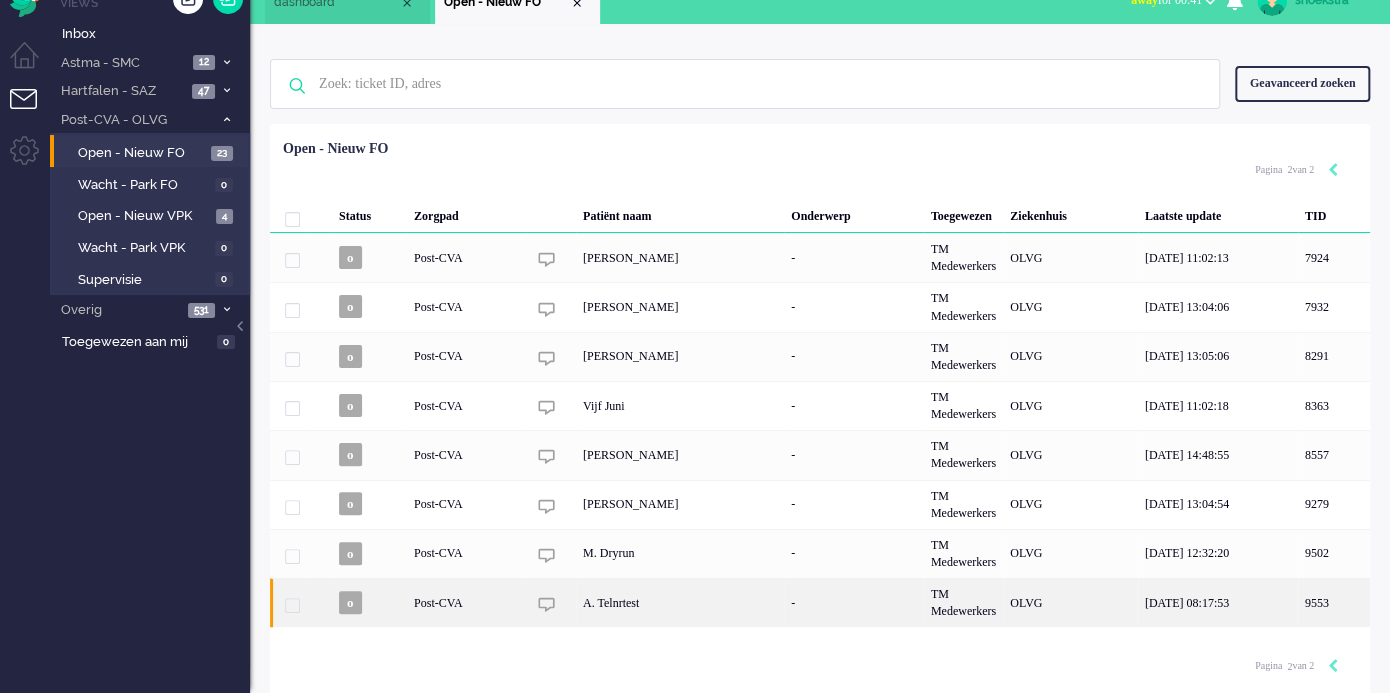 click on "A. Telnrtest" 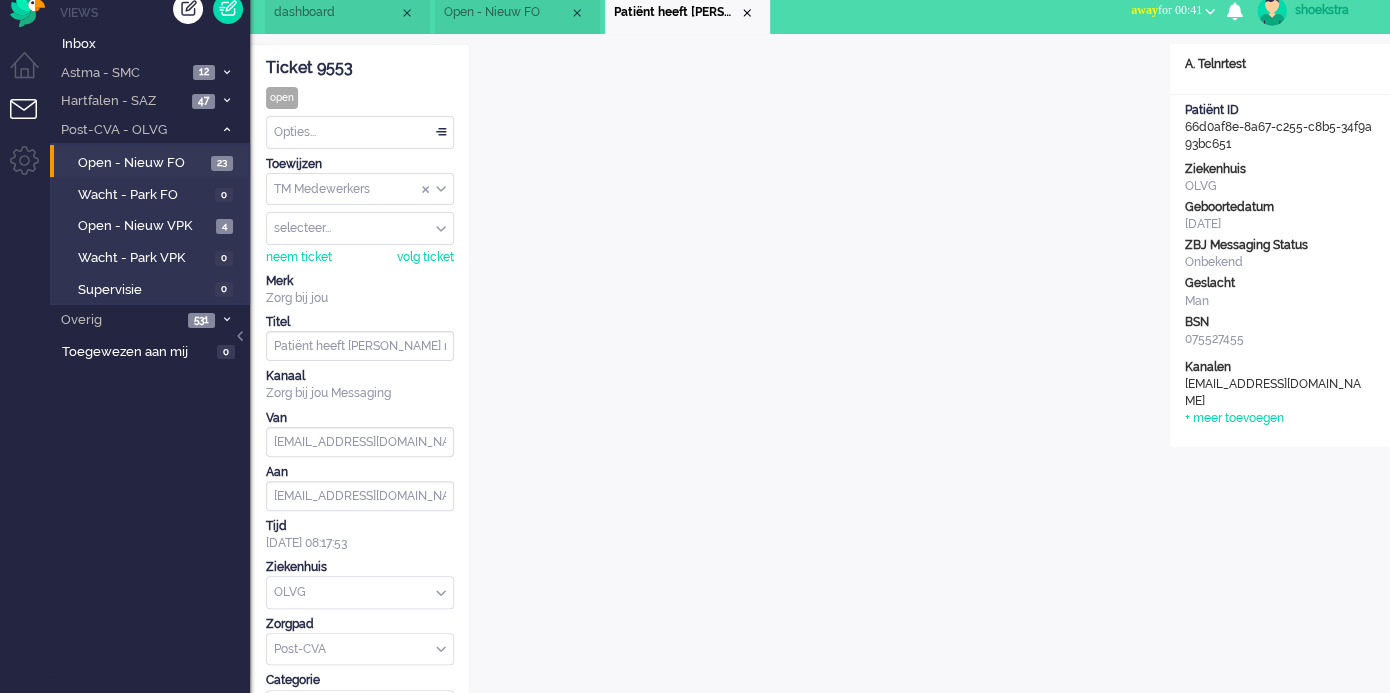 scroll, scrollTop: 0, scrollLeft: 0, axis: both 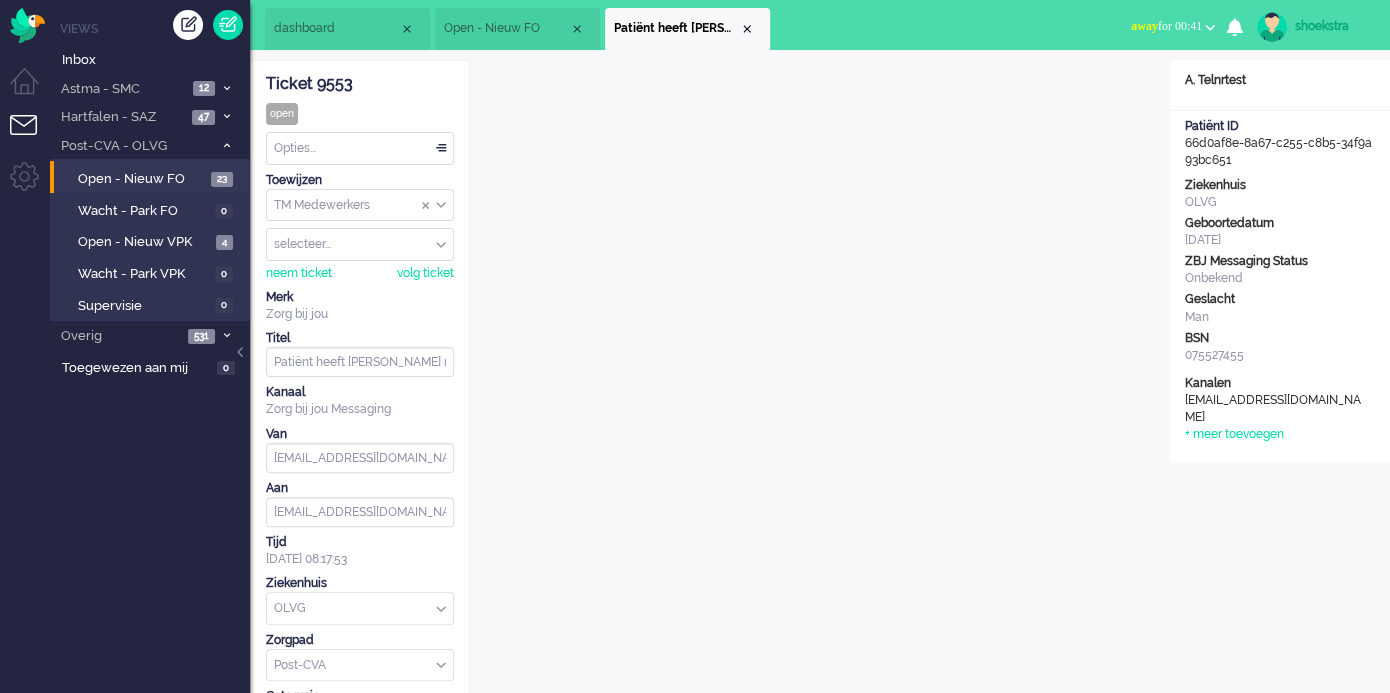 click on "Open custom software Patiënt naam  A. Telnrtest  Patiënt ID  66d0af8e-8a67-c255-c8b5-34f9a93bc651  Ziekenhuis OLVG Geboortedatum [DATE] ZBJ Messaging Status Onbekend Geslacht Man BSN 075527455 Kanalen e-mail [EMAIL_ADDRESS][DOMAIN_NAME] + meer toevoegen" at bounding box center [1280, 736] 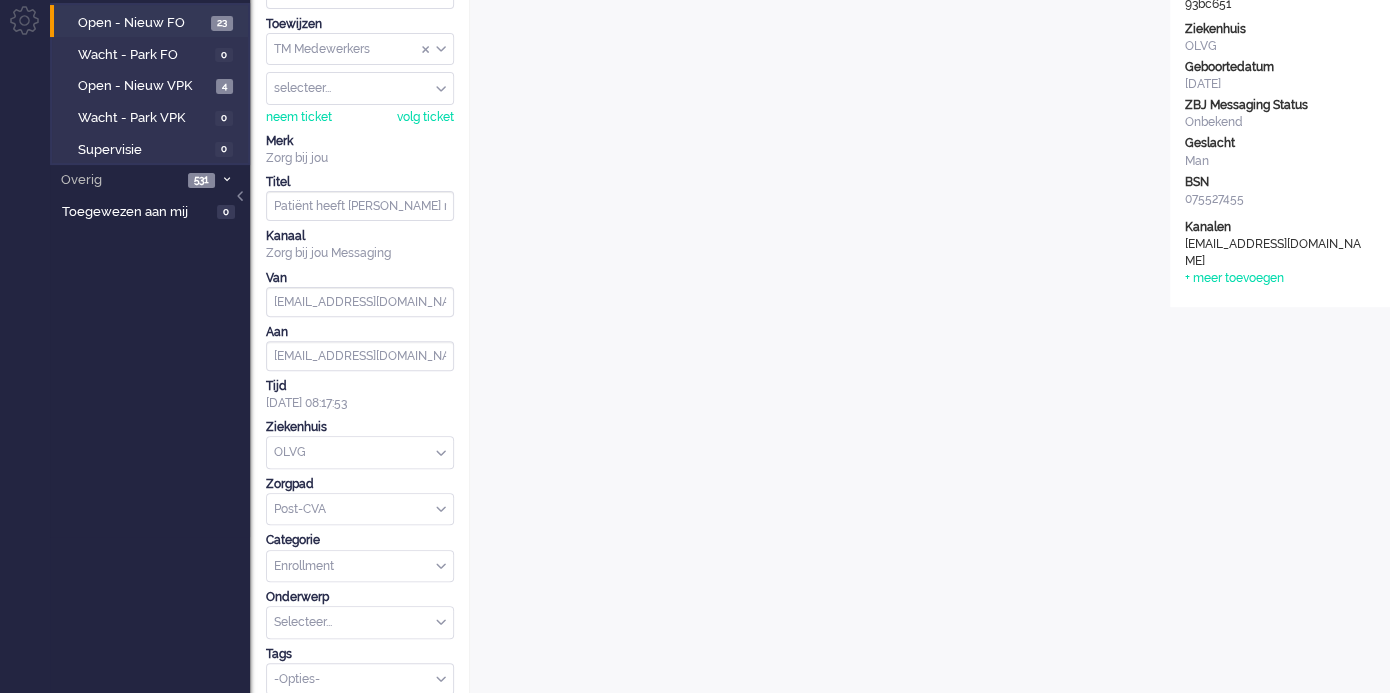 scroll, scrollTop: 0, scrollLeft: 0, axis: both 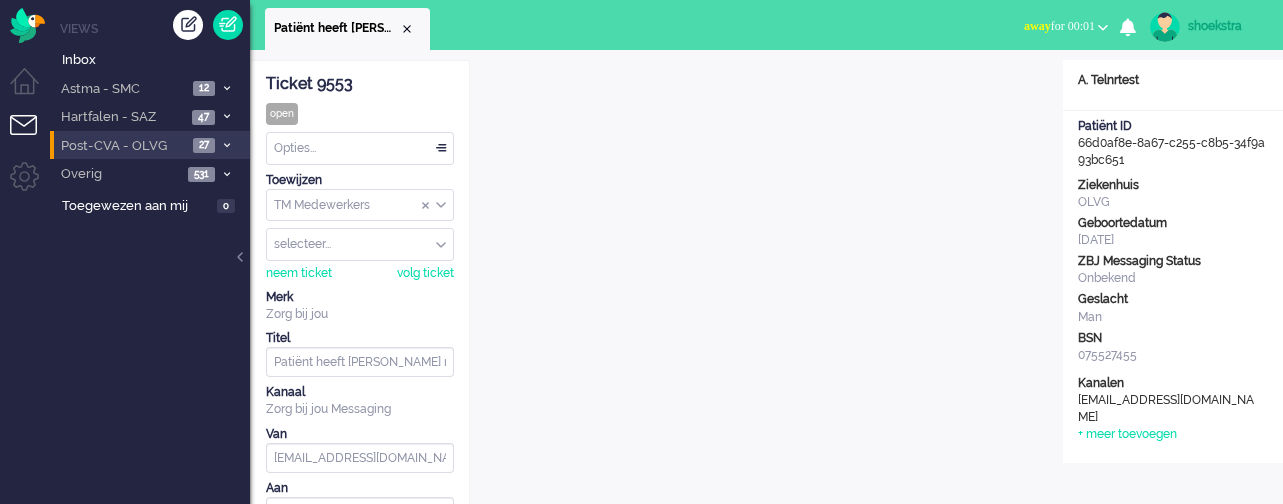 click on "Post-CVA - OLVG" at bounding box center [122, 146] 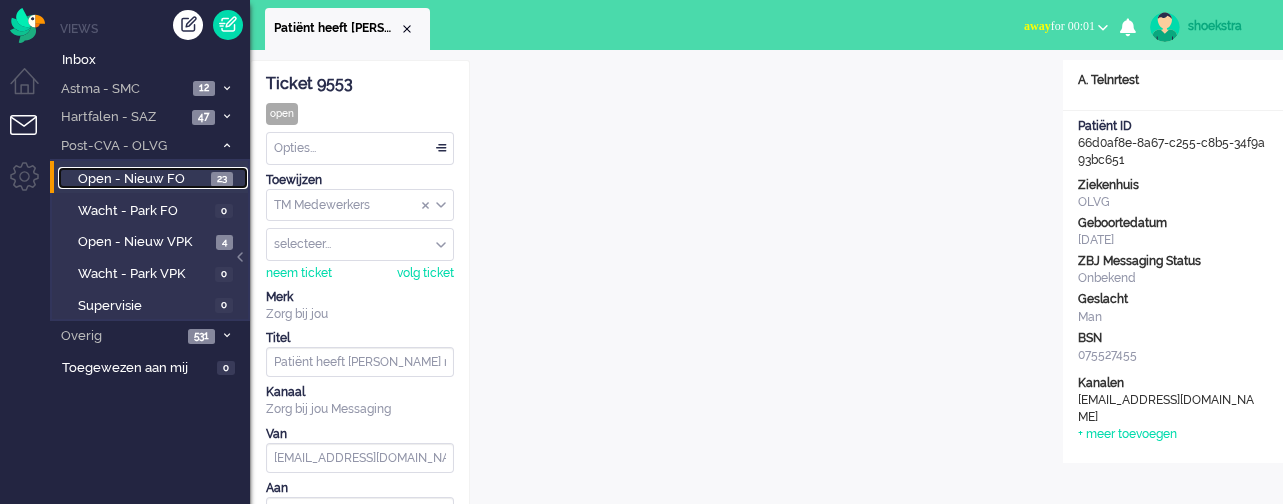 click on "Open - Nieuw FO" at bounding box center (142, 179) 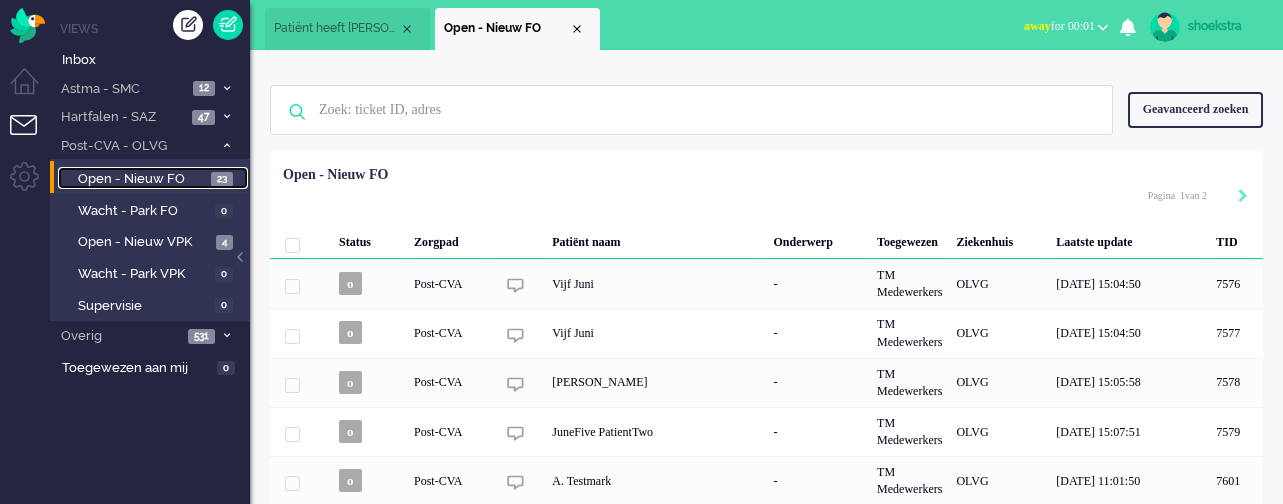 scroll, scrollTop: 558, scrollLeft: 0, axis: vertical 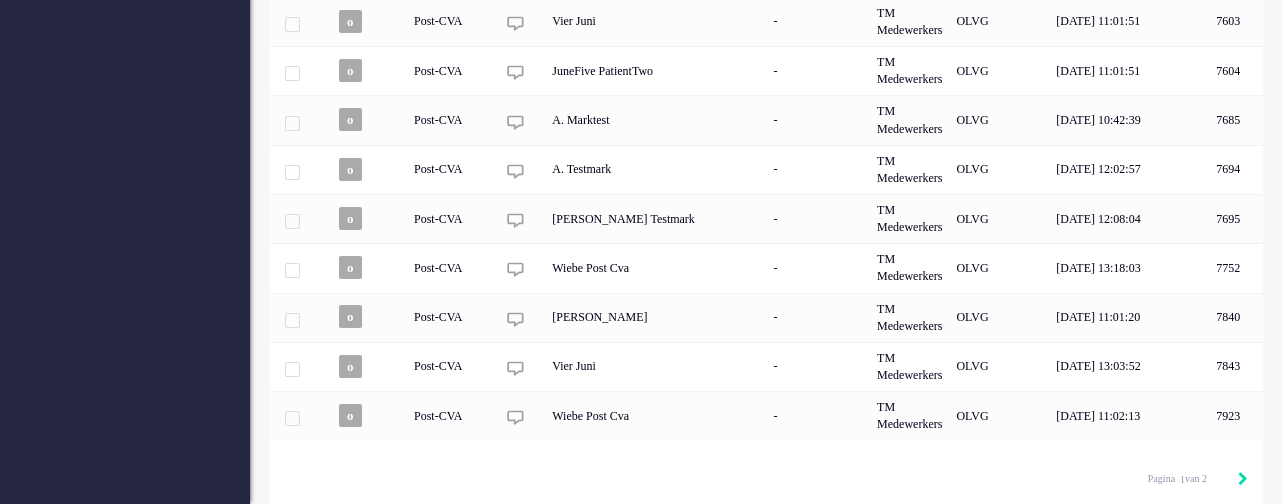 click 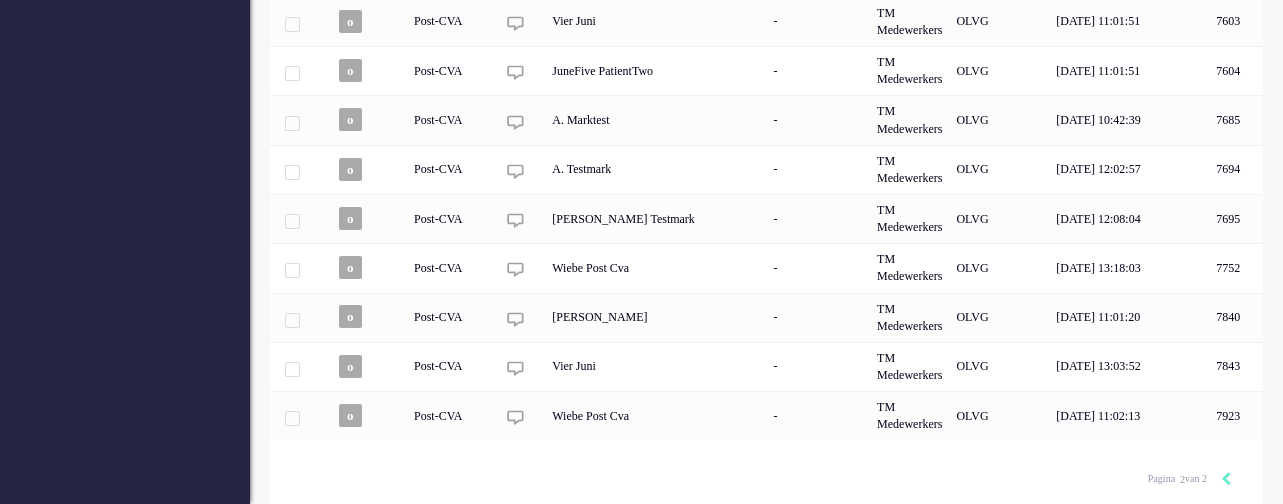 scroll, scrollTop: 215, scrollLeft: 0, axis: vertical 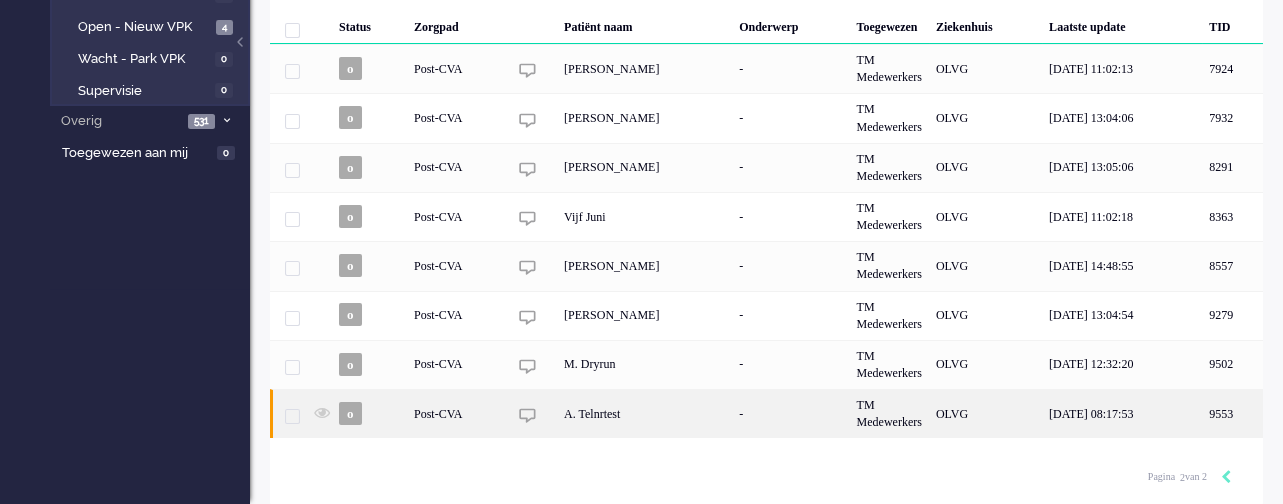 click on "A. Telnrtest" 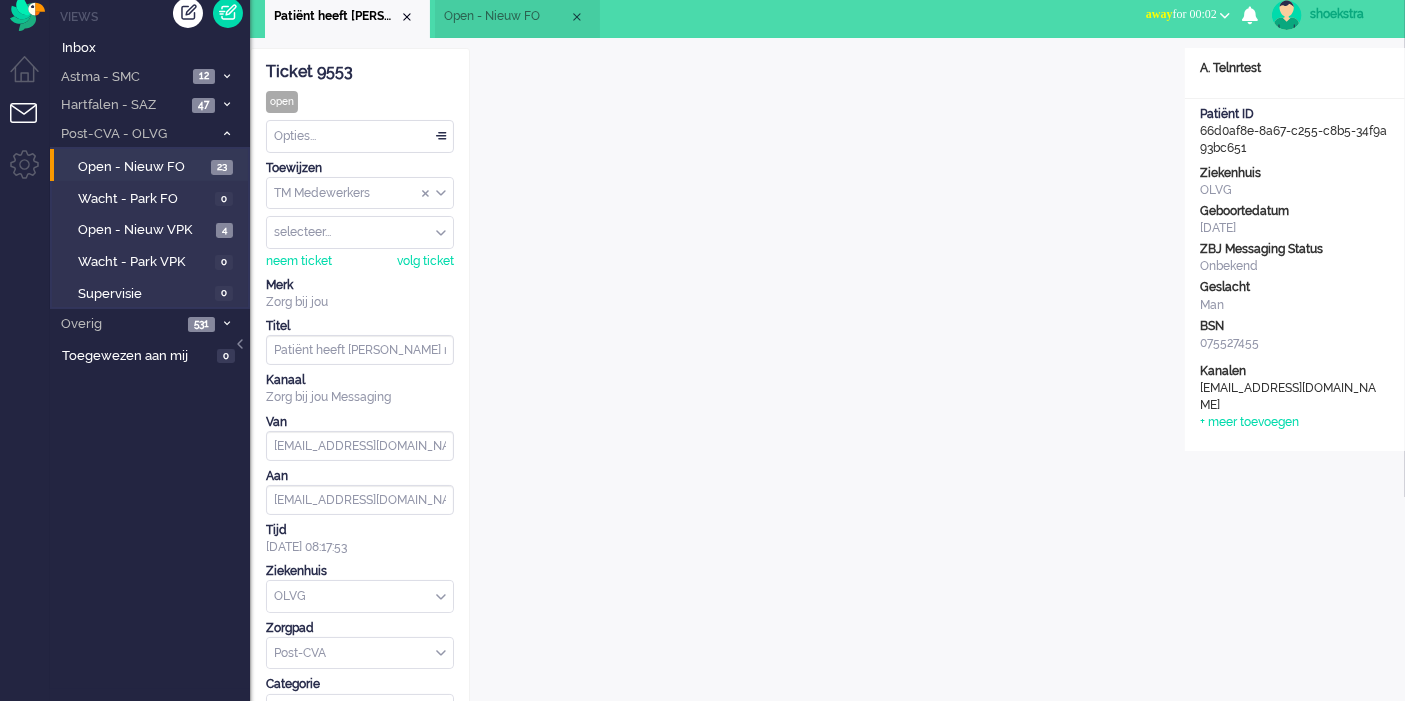 scroll, scrollTop: 0, scrollLeft: 0, axis: both 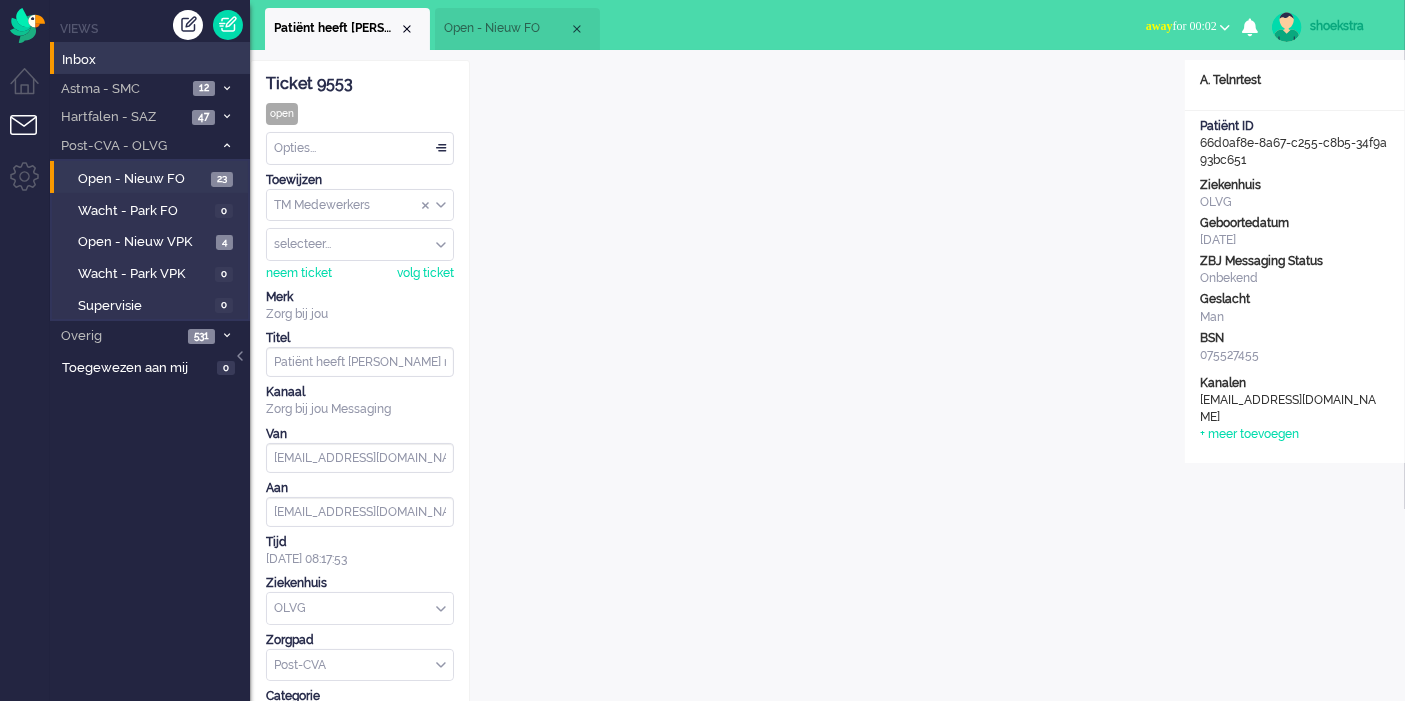click on "Inbox" at bounding box center [150, 58] 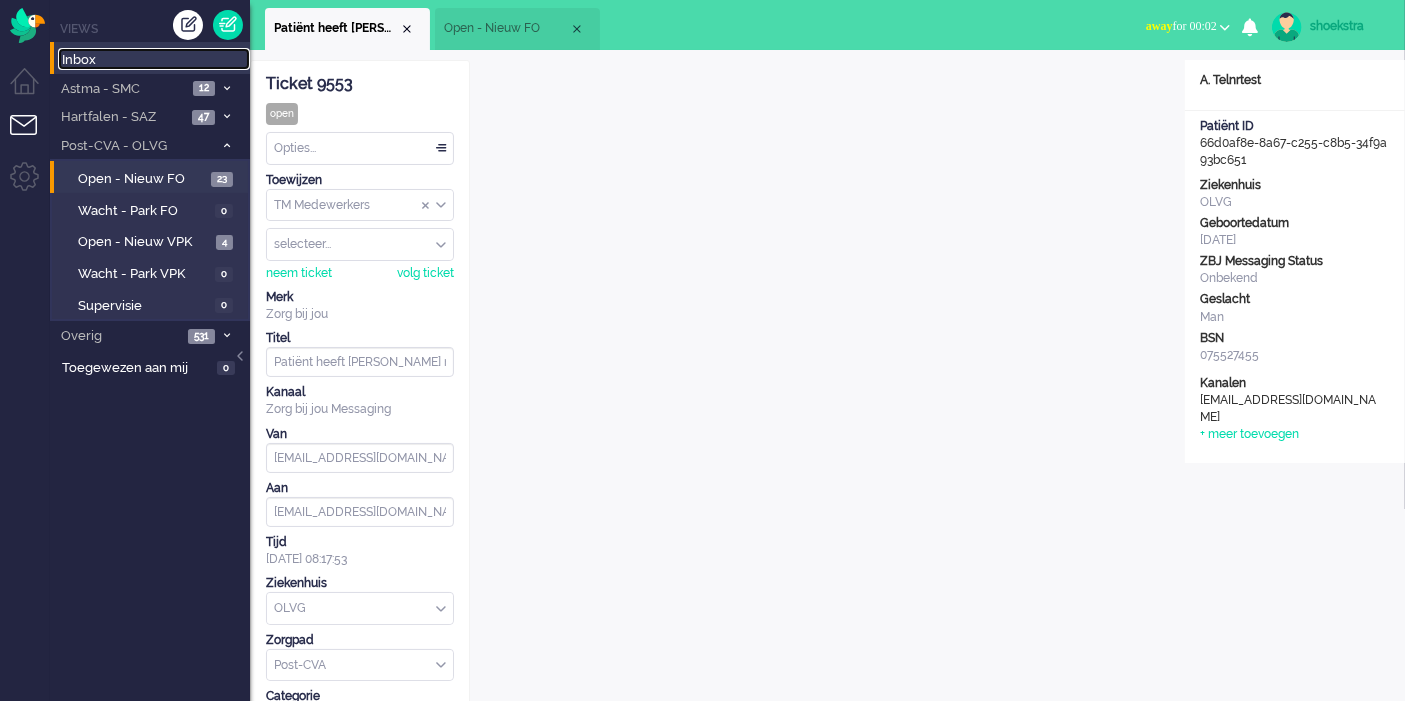 click on "Inbox" at bounding box center [156, 60] 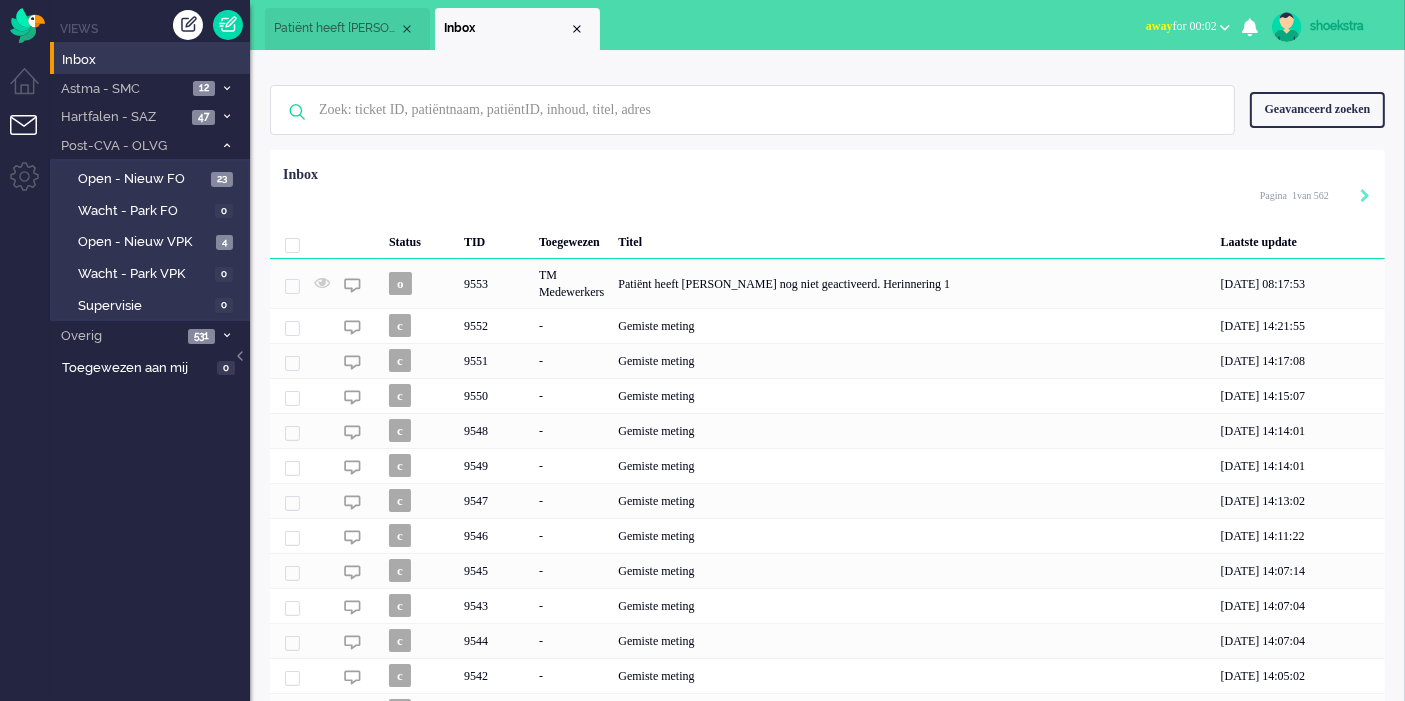 click on "Geavanceerd zoeken" at bounding box center [1317, 109] 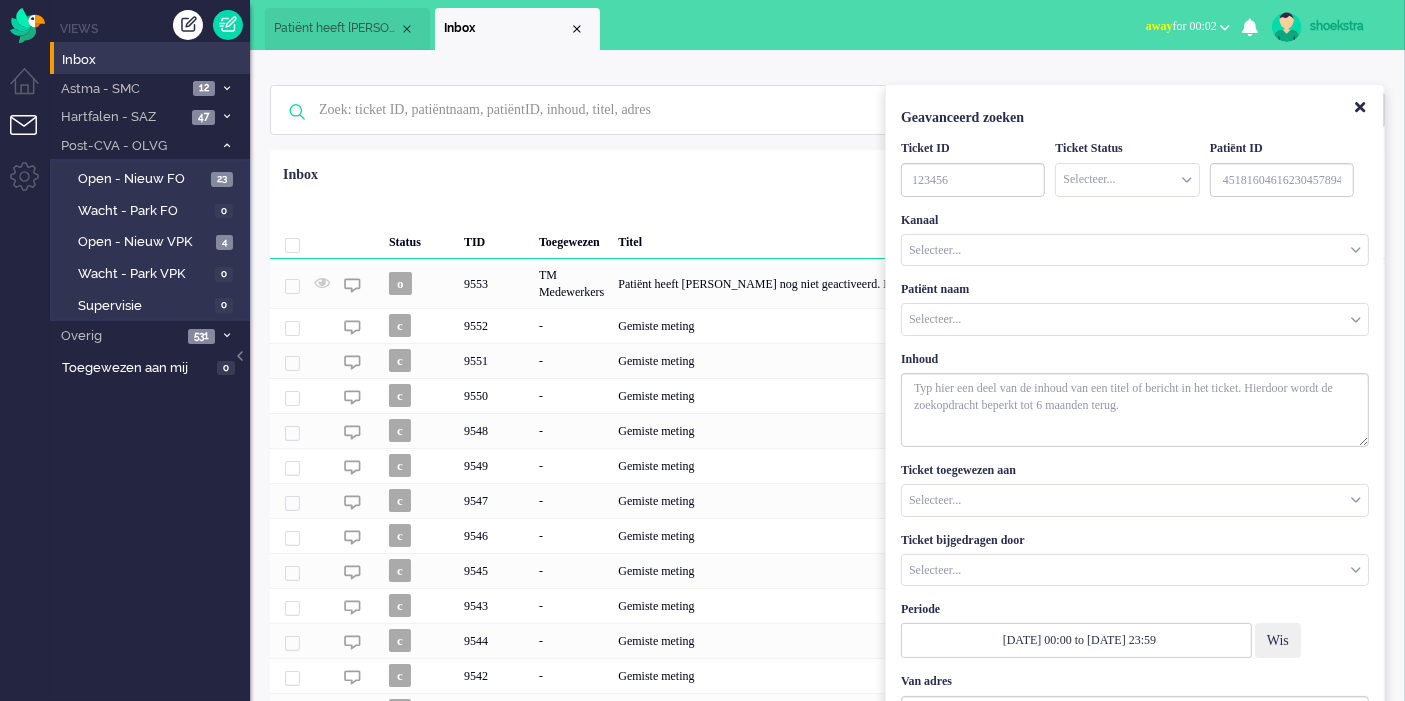 click at bounding box center (1135, 319) 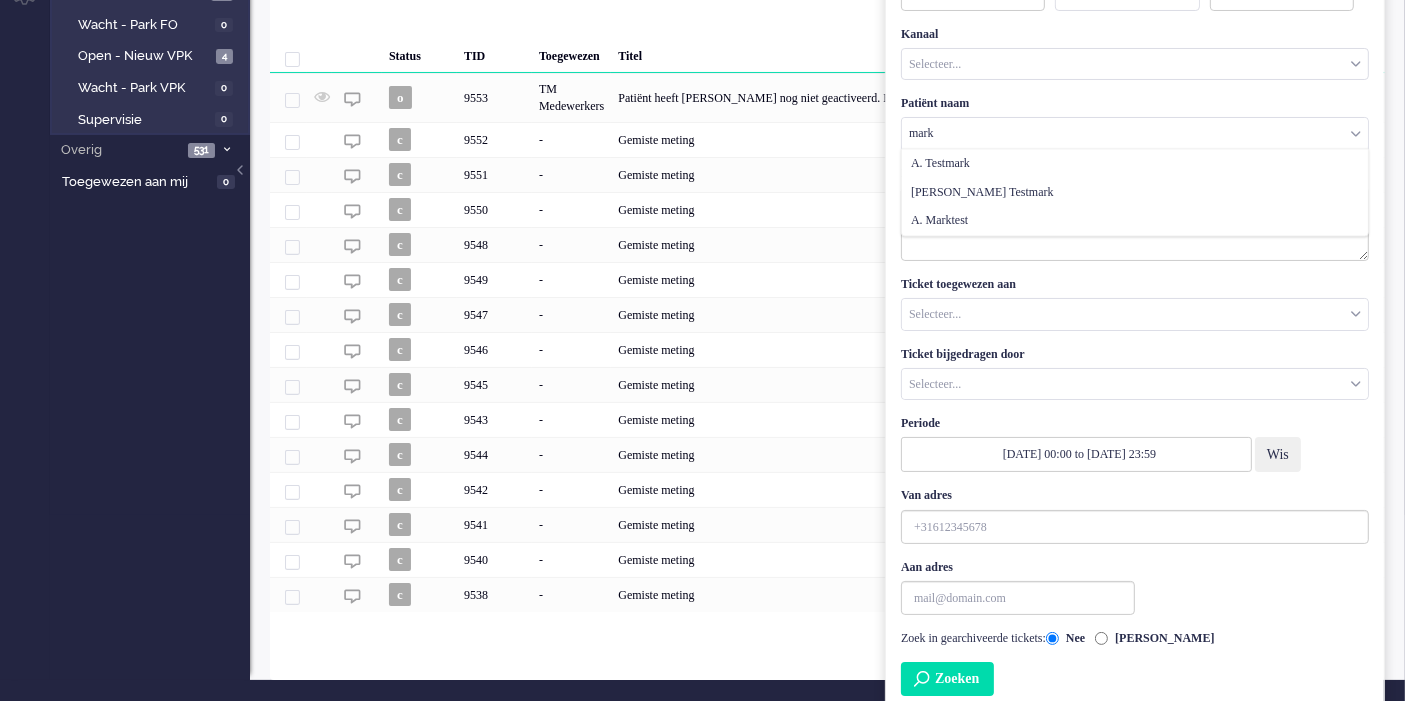 scroll, scrollTop: 194, scrollLeft: 0, axis: vertical 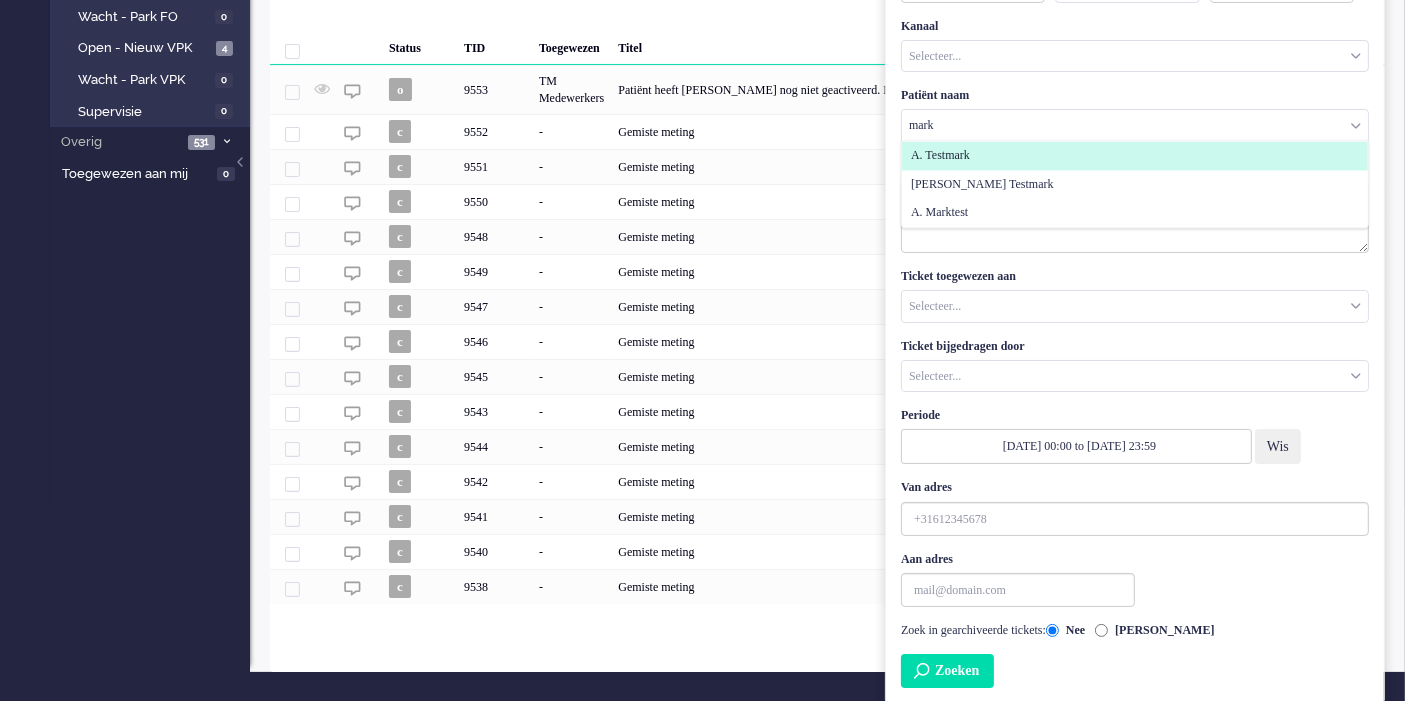 click on "mark" at bounding box center (1135, 125) 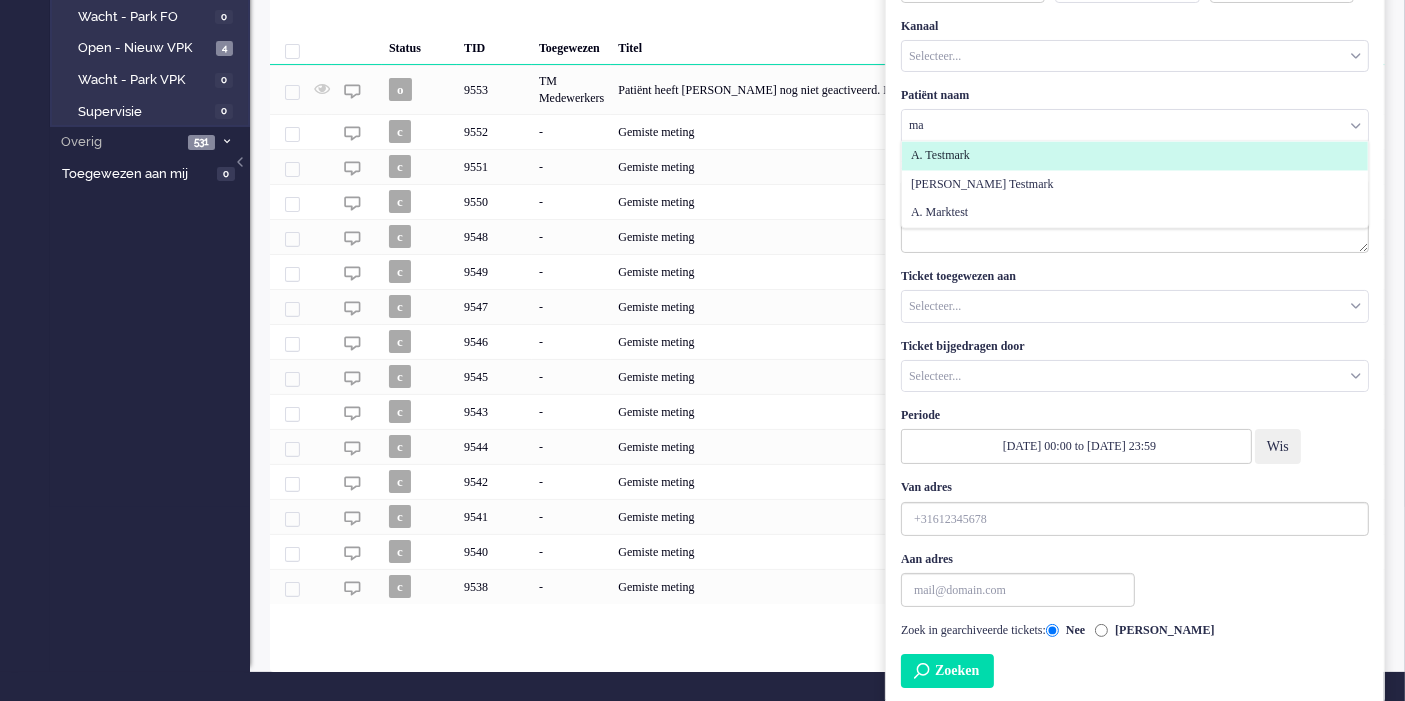 type on "m" 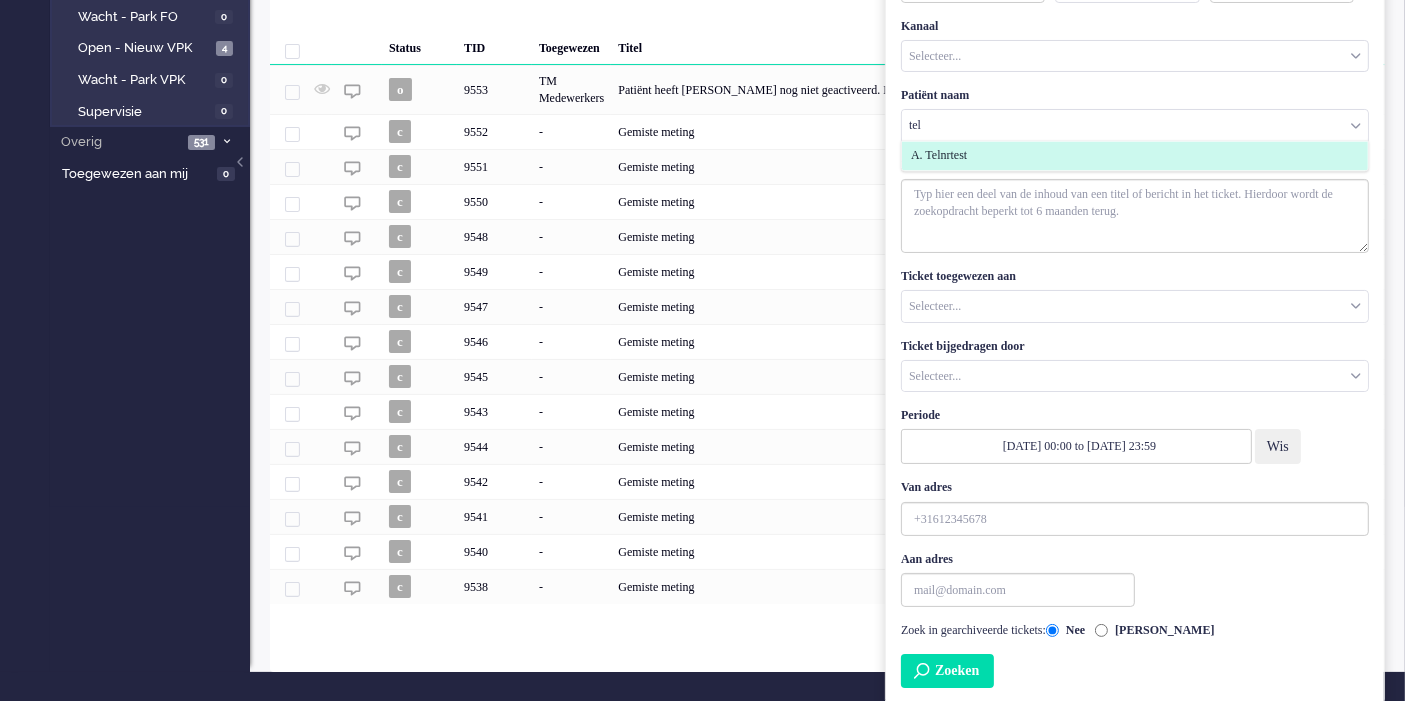 type on "tel" 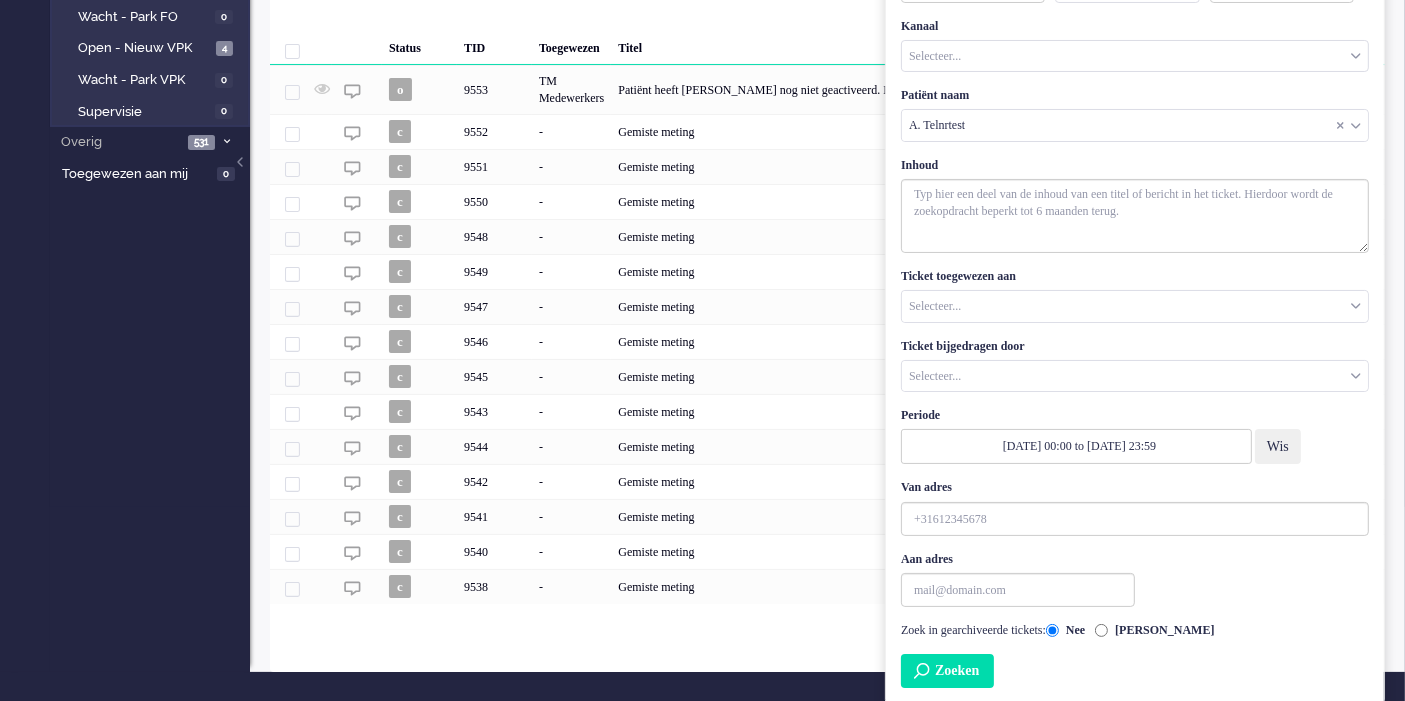 click on "Zoeken" at bounding box center (947, 671) 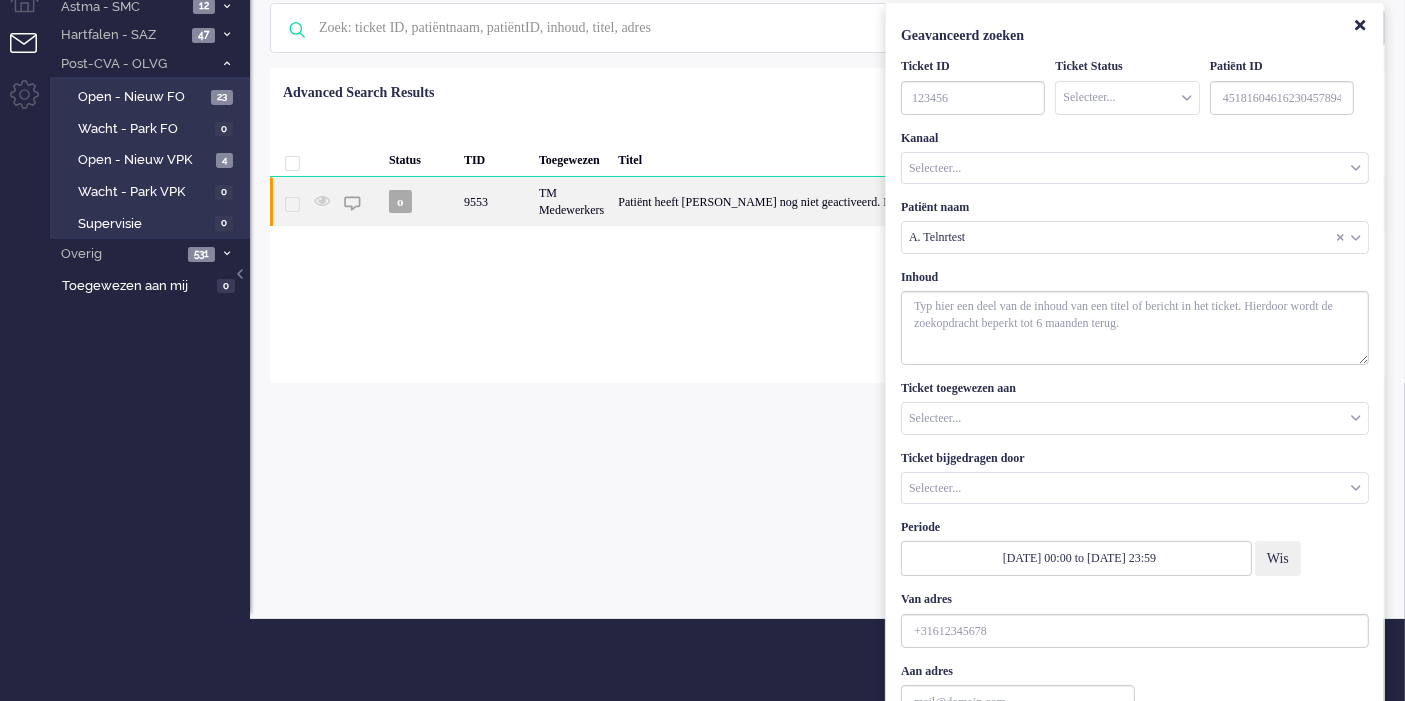 scroll, scrollTop: 0, scrollLeft: 0, axis: both 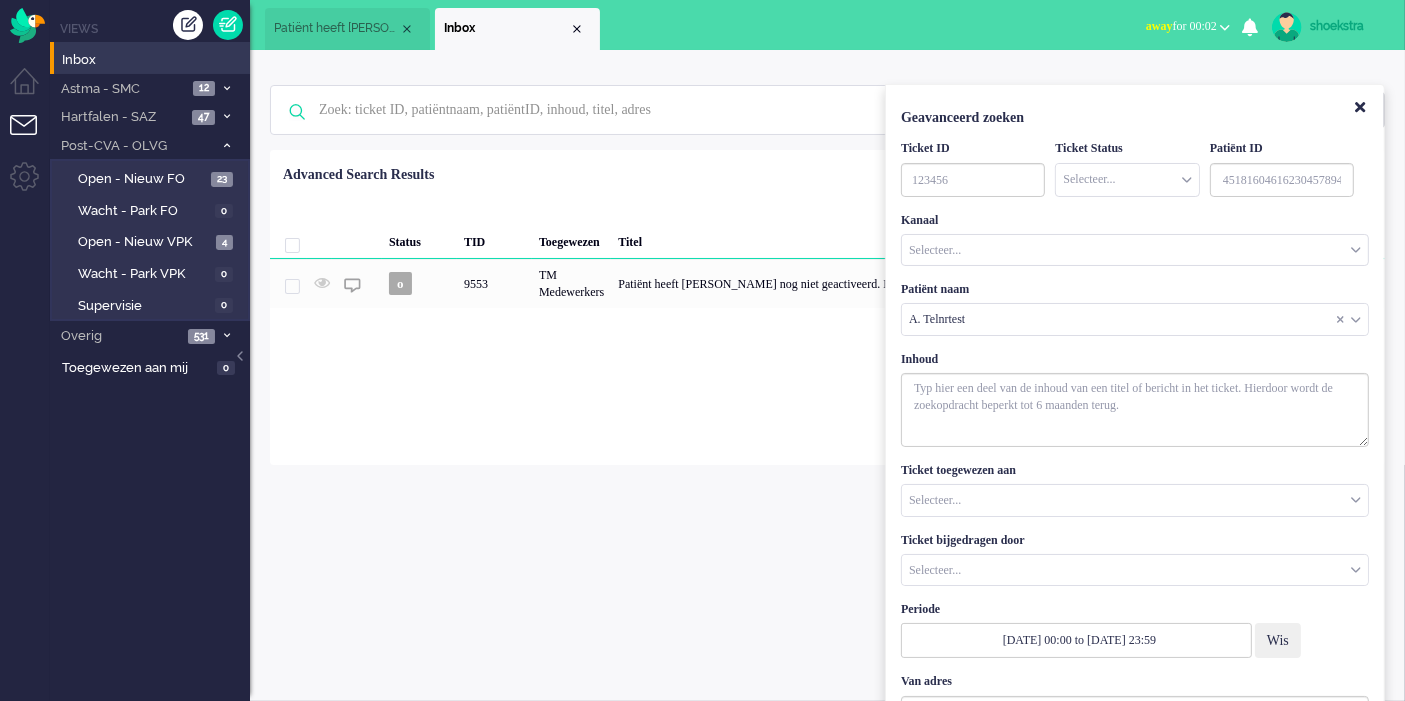 click on "Patiënt heeft [PERSON_NAME] nog niet geactiveerd. Herinnering 1" at bounding box center (336, 28) 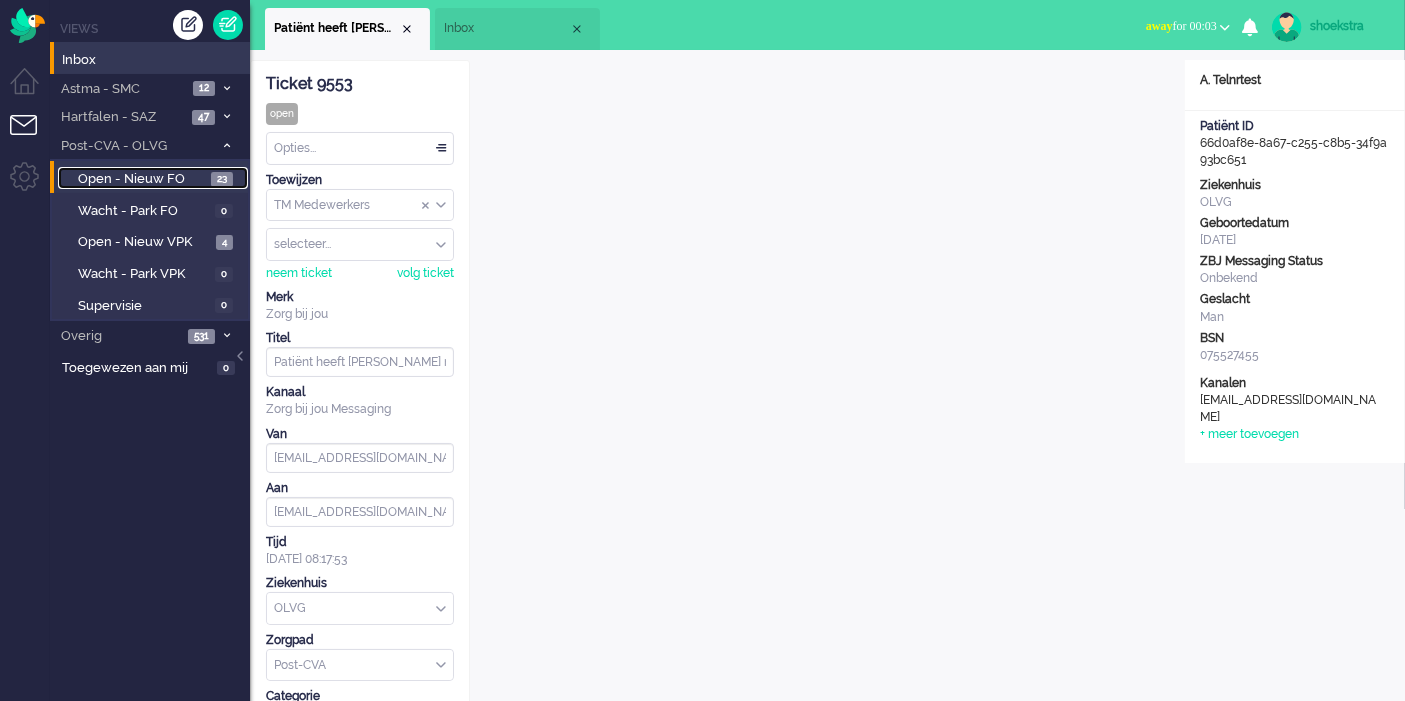 click on "Open - Nieuw FO" at bounding box center [142, 179] 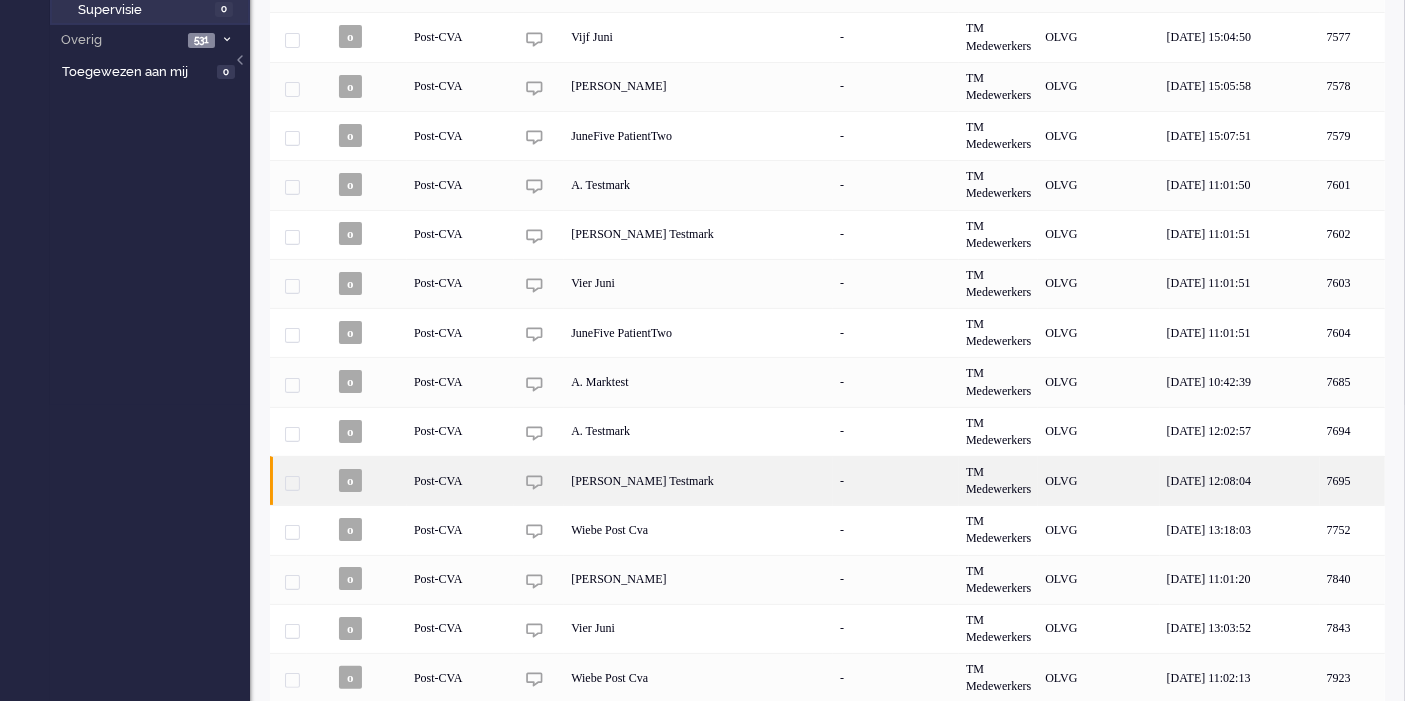 scroll, scrollTop: 361, scrollLeft: 0, axis: vertical 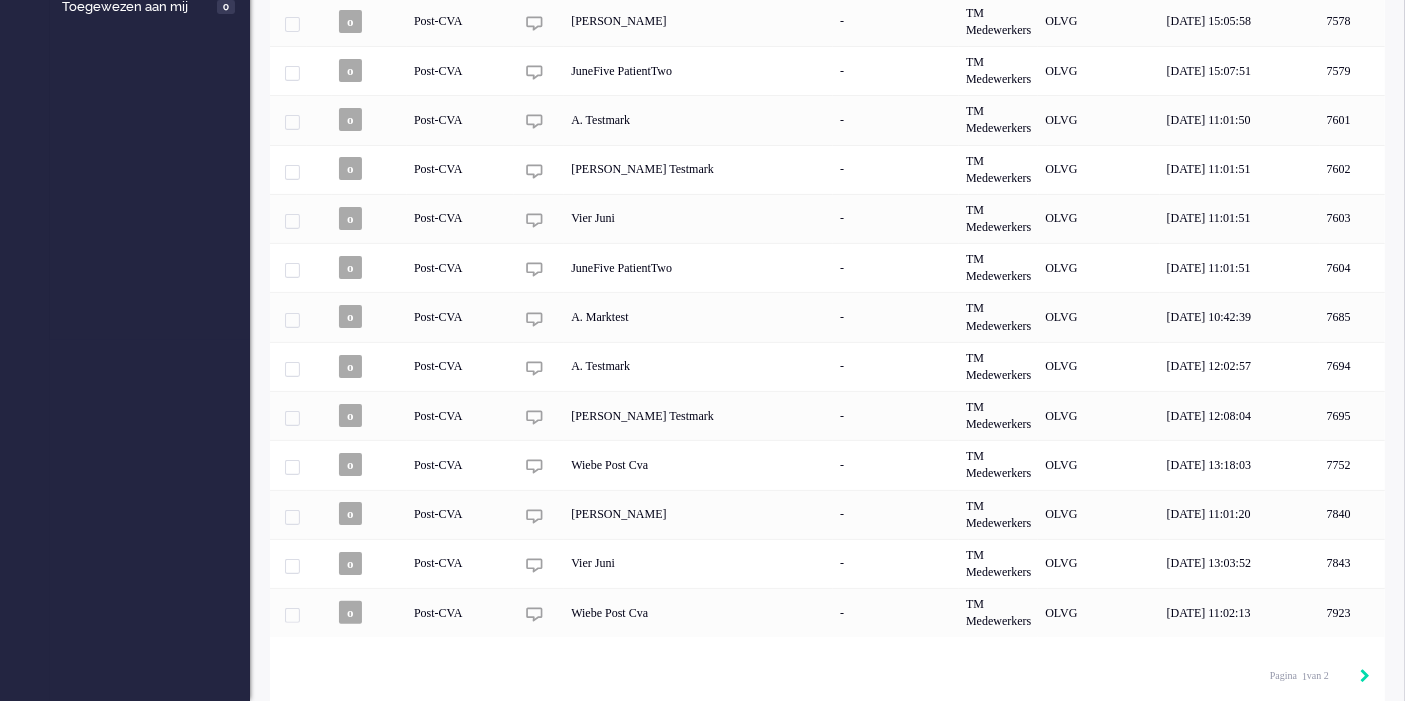 click 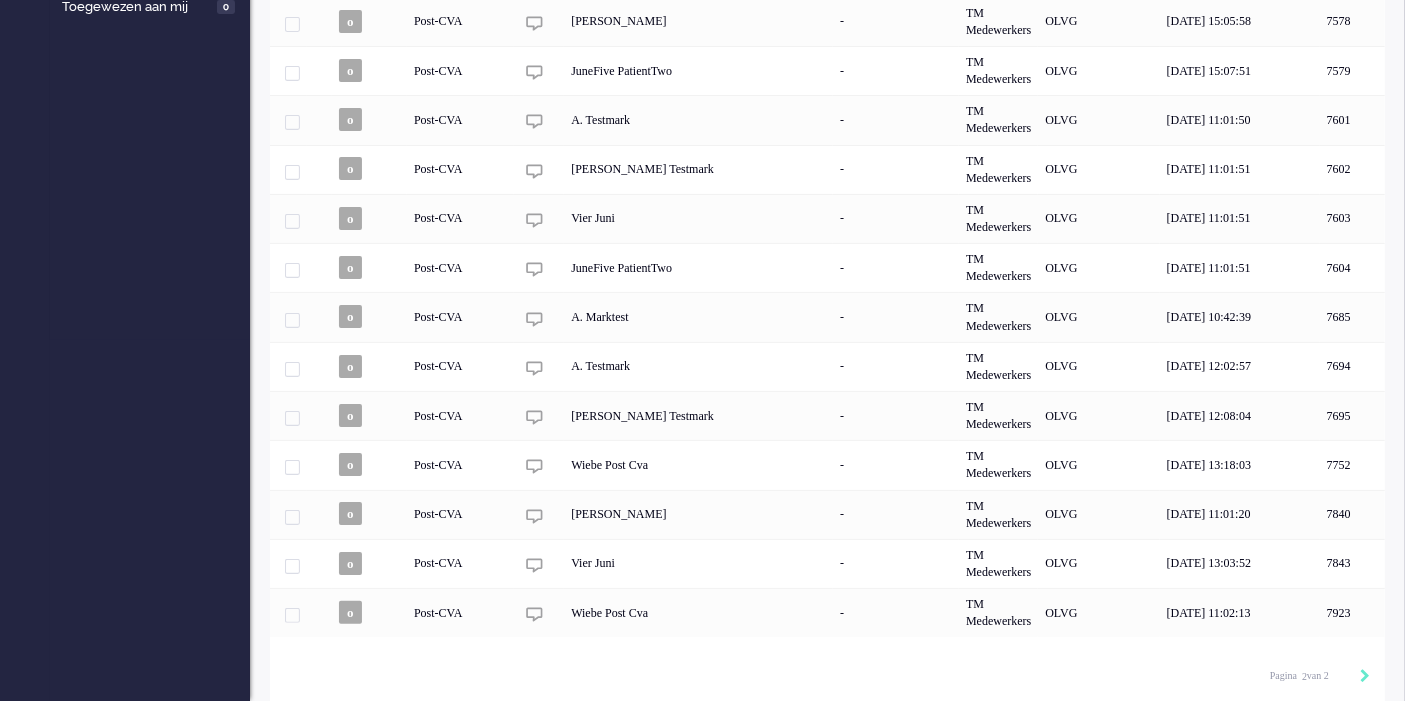 scroll, scrollTop: 18, scrollLeft: 0, axis: vertical 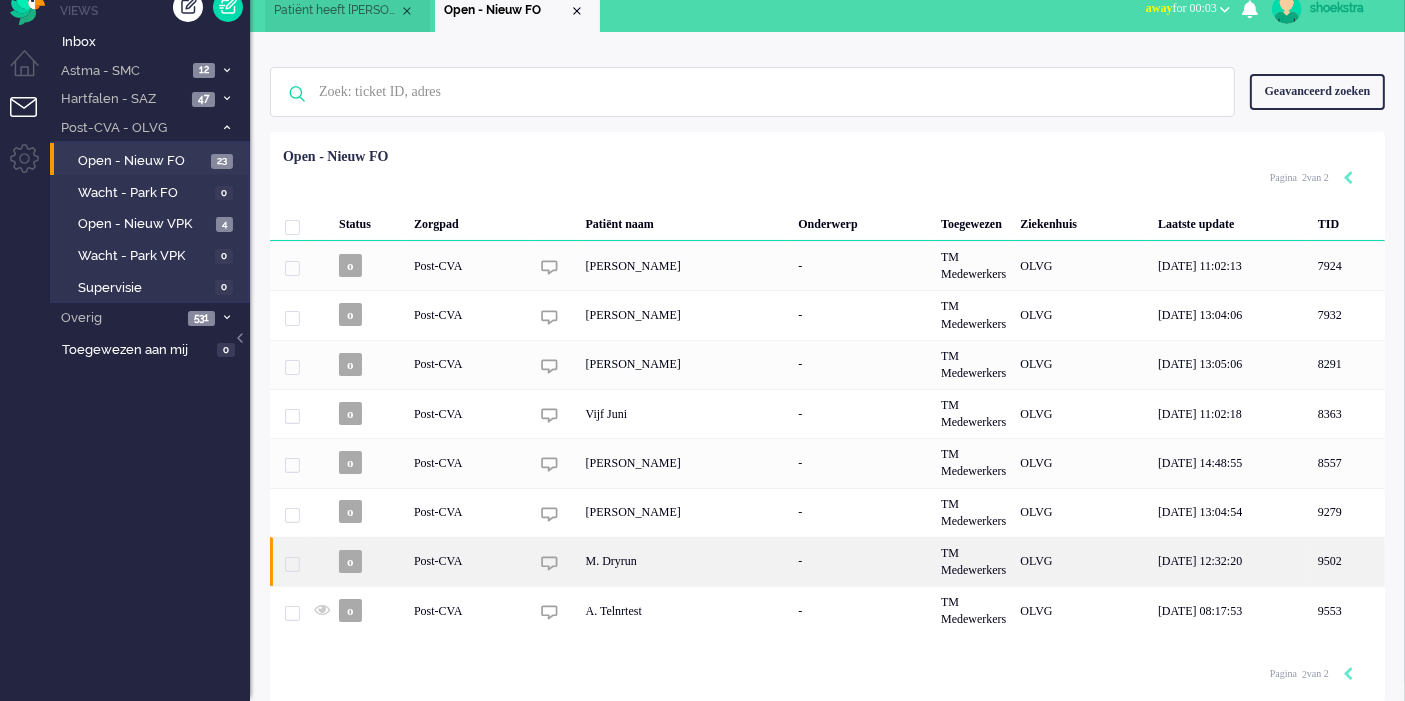 click on "M. Dryrun" 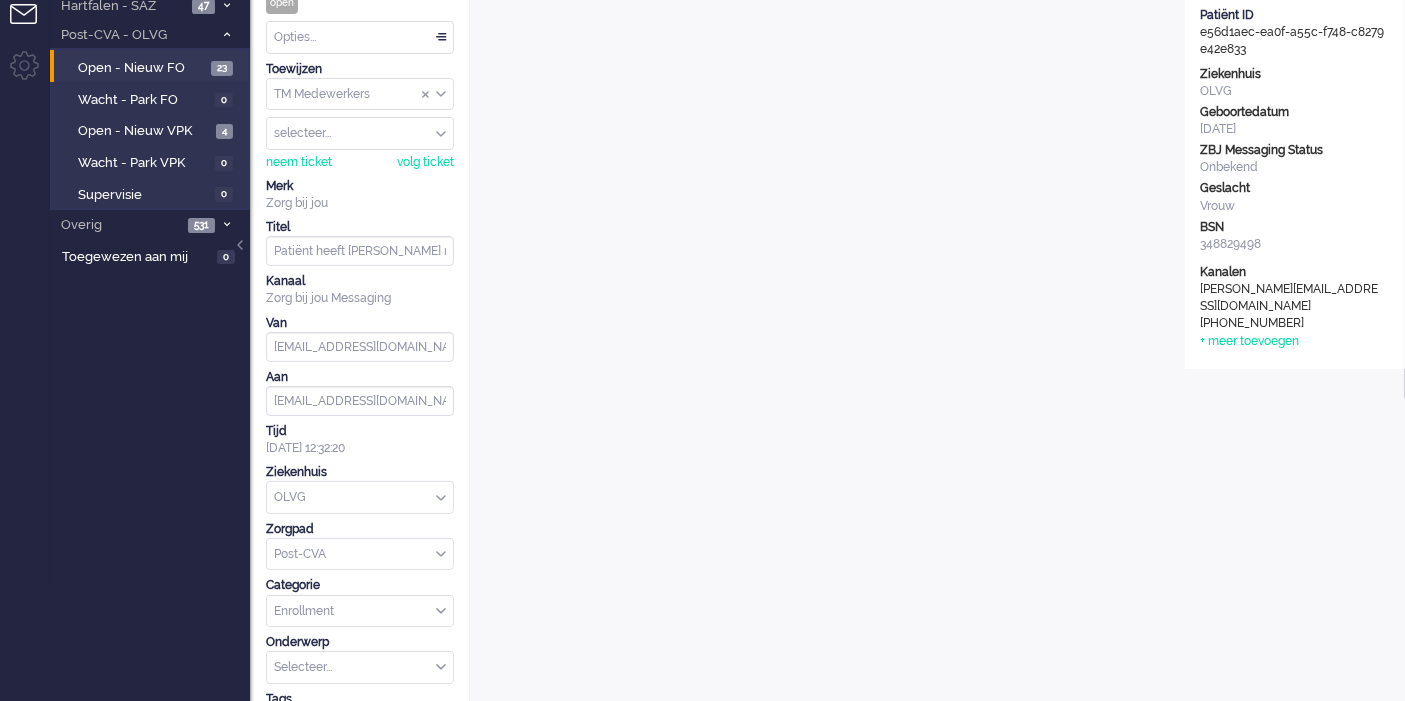 scroll, scrollTop: 0, scrollLeft: 0, axis: both 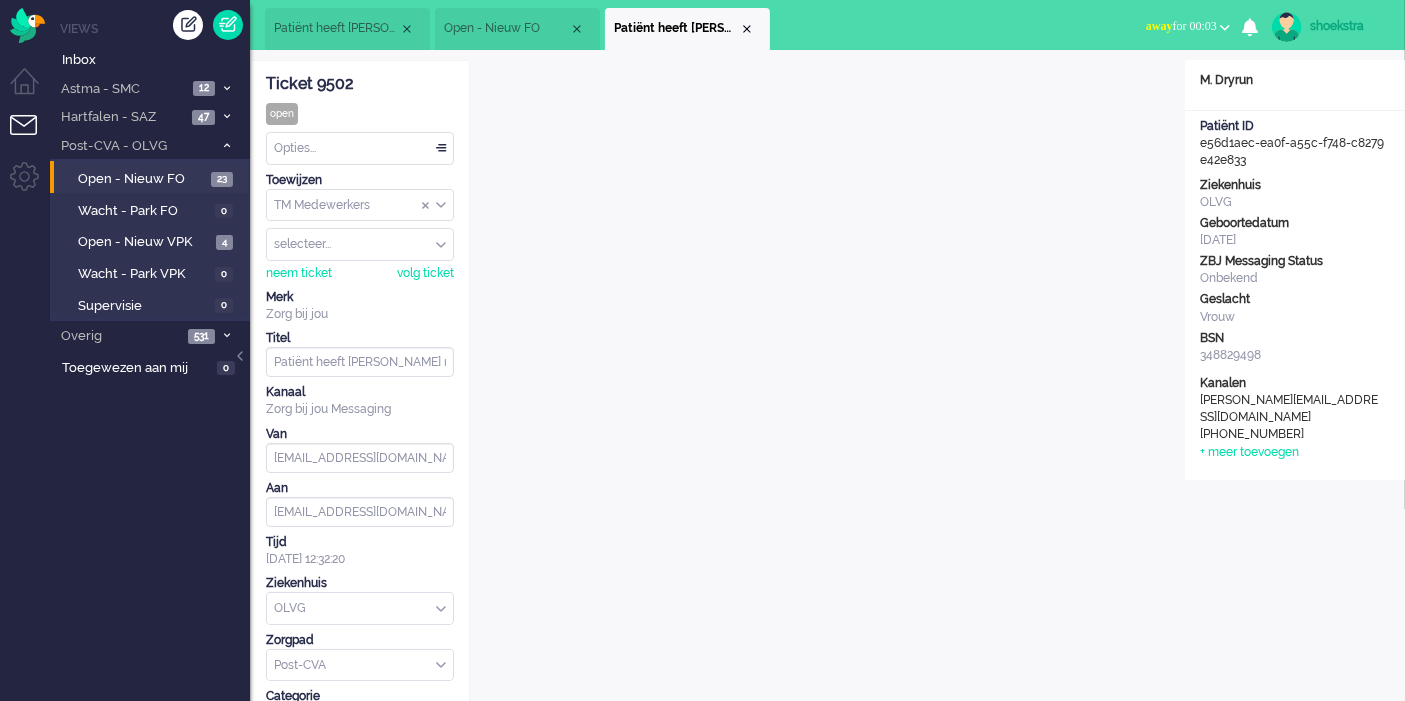 click on "Patiënt heeft [PERSON_NAME] nog niet geactiveerd. Herinnering 1" at bounding box center (347, 29) 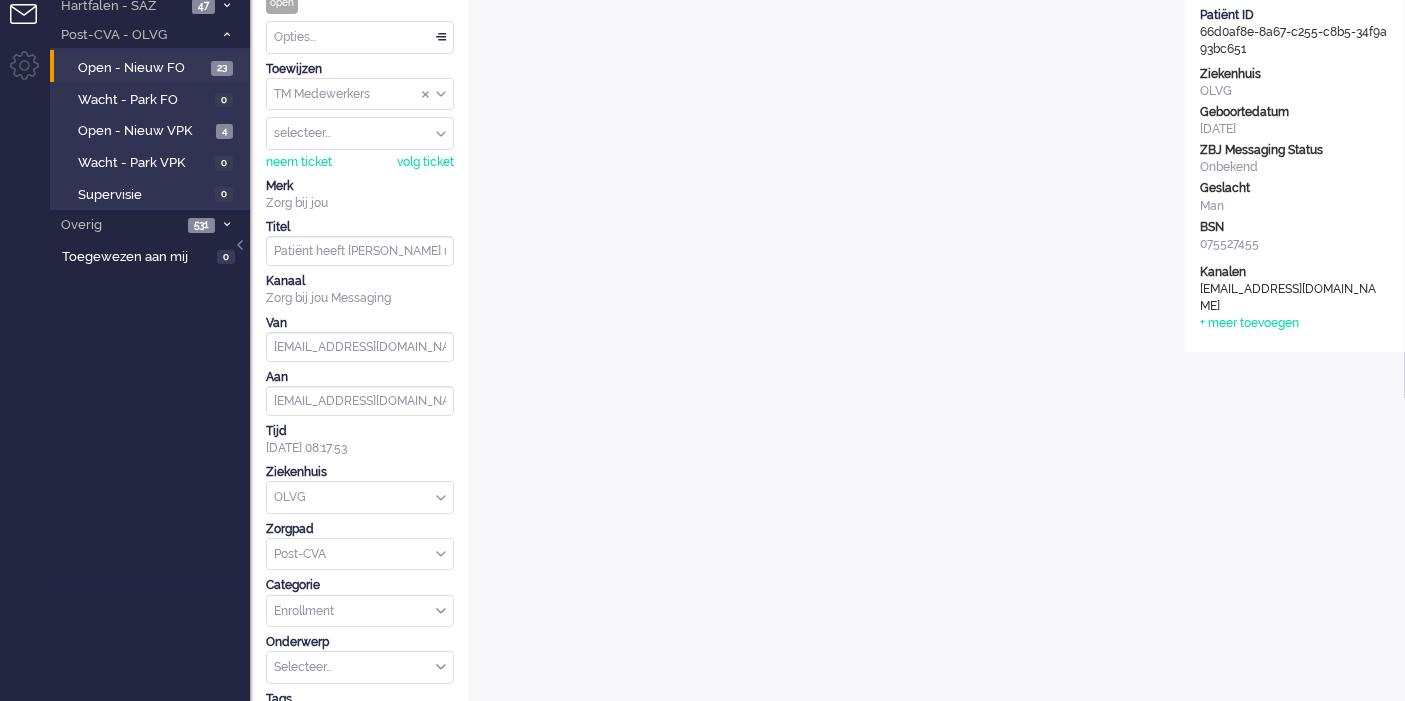 scroll, scrollTop: 0, scrollLeft: 0, axis: both 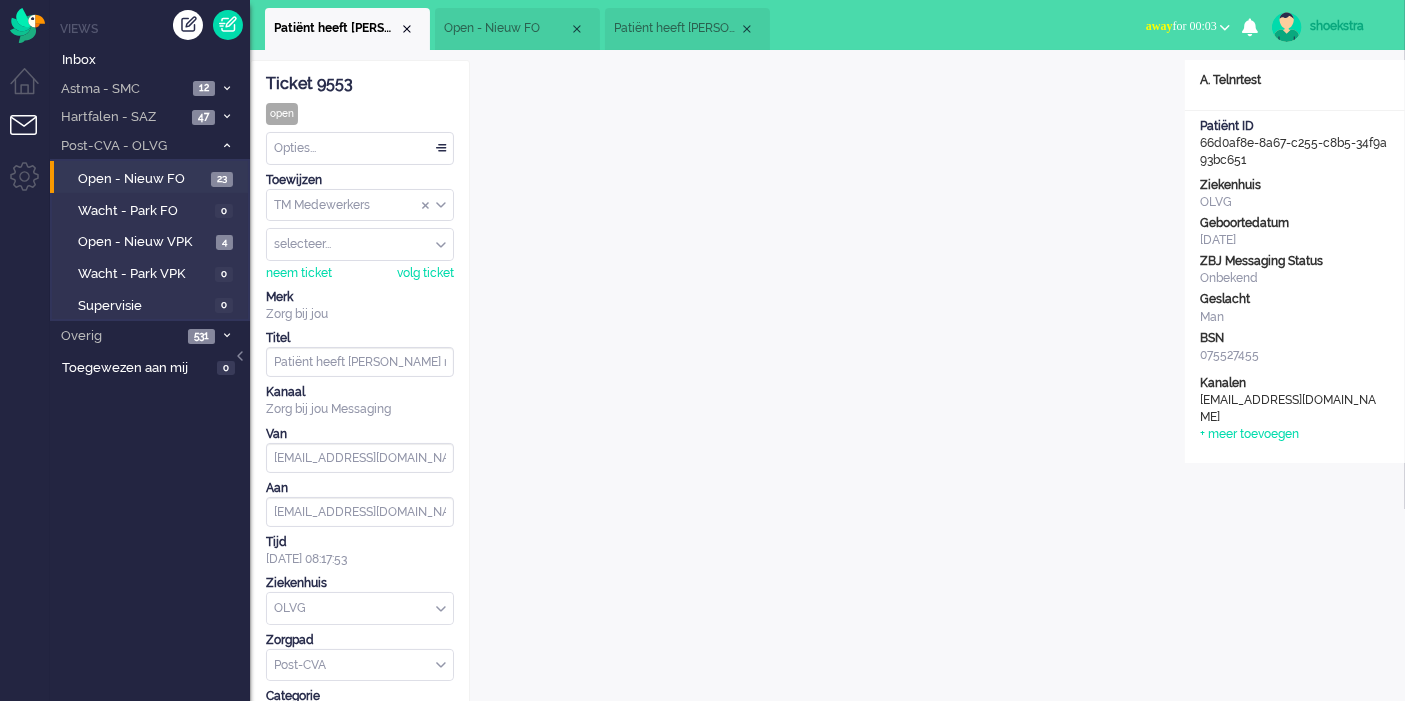 click on "Patiënt heeft [PERSON_NAME] nog niet geactiveerd. Herinnering 1" at bounding box center (687, 29) 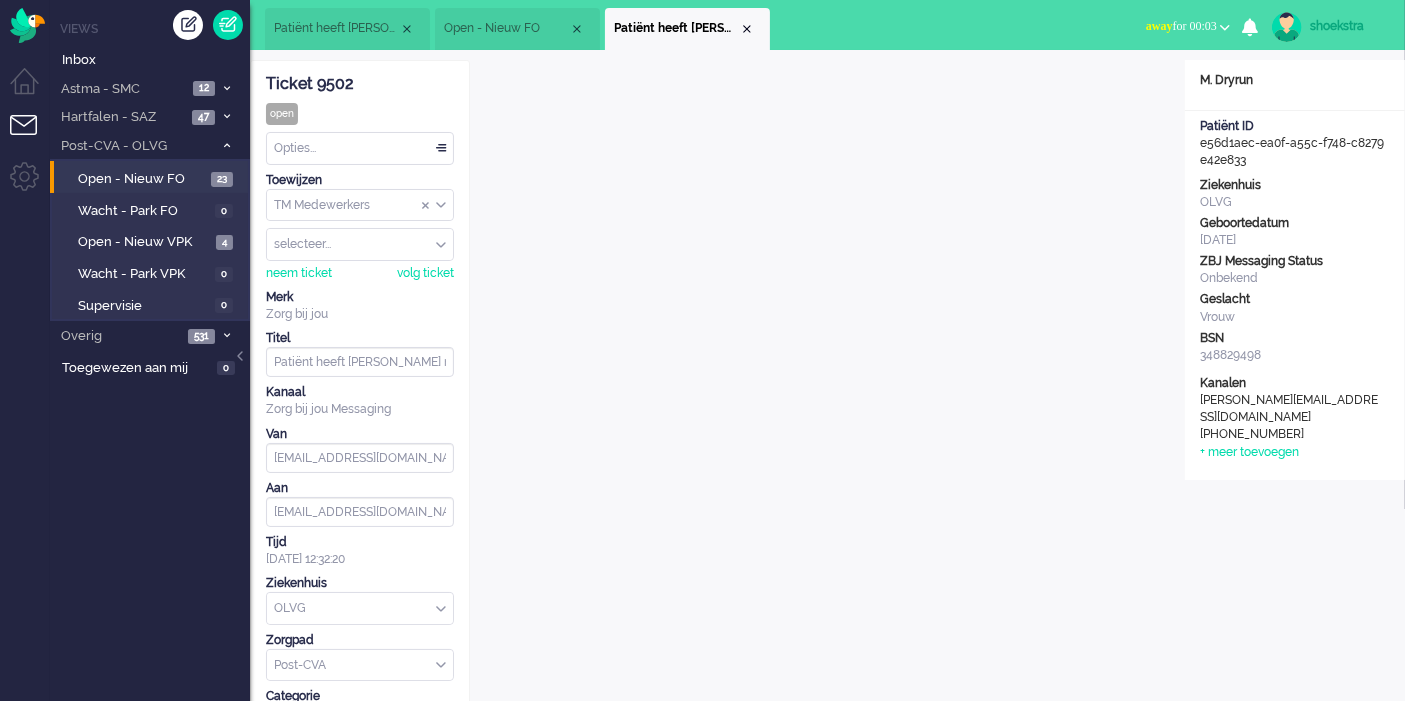 click on "Patiënt heeft [PERSON_NAME] nog niet geactiveerd. Herinnering 1" at bounding box center (336, 28) 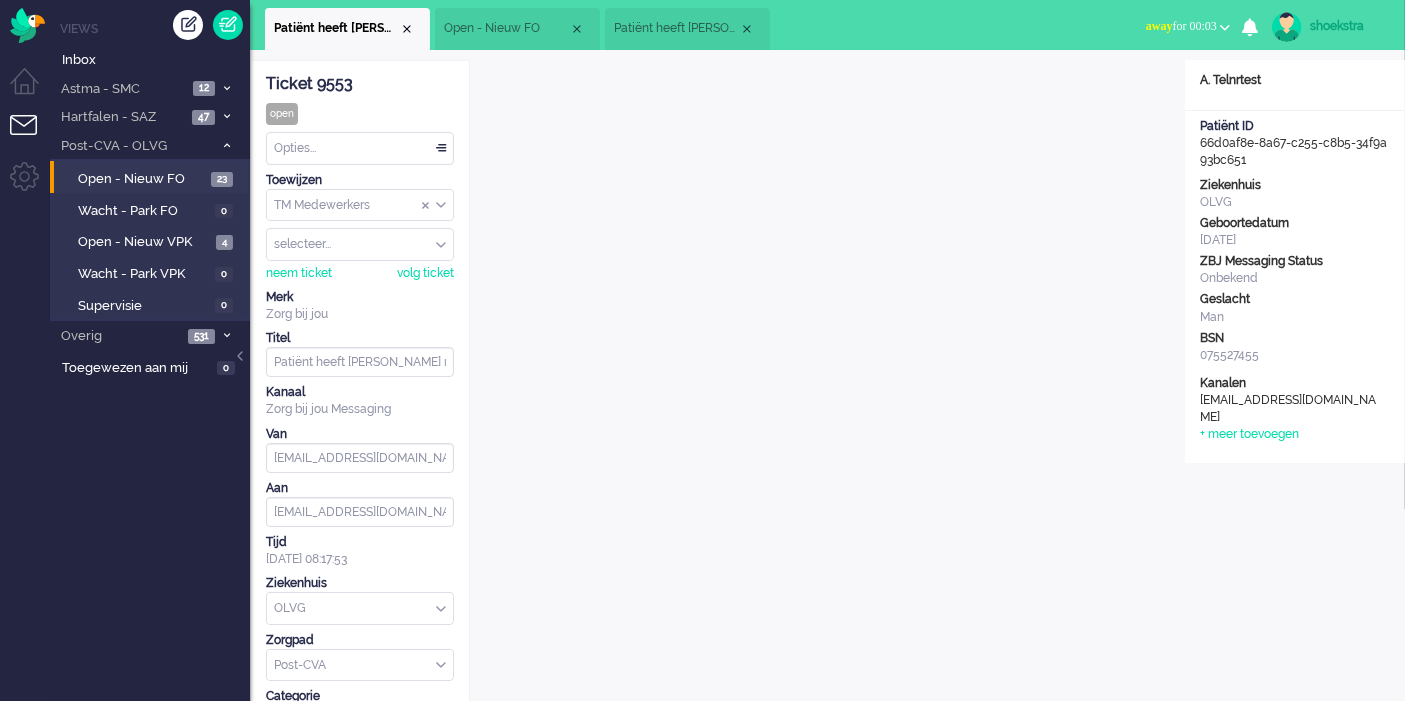 click on "Patiënt heeft [PERSON_NAME] nog niet geactiveerd. Herinnering 1" at bounding box center [676, 28] 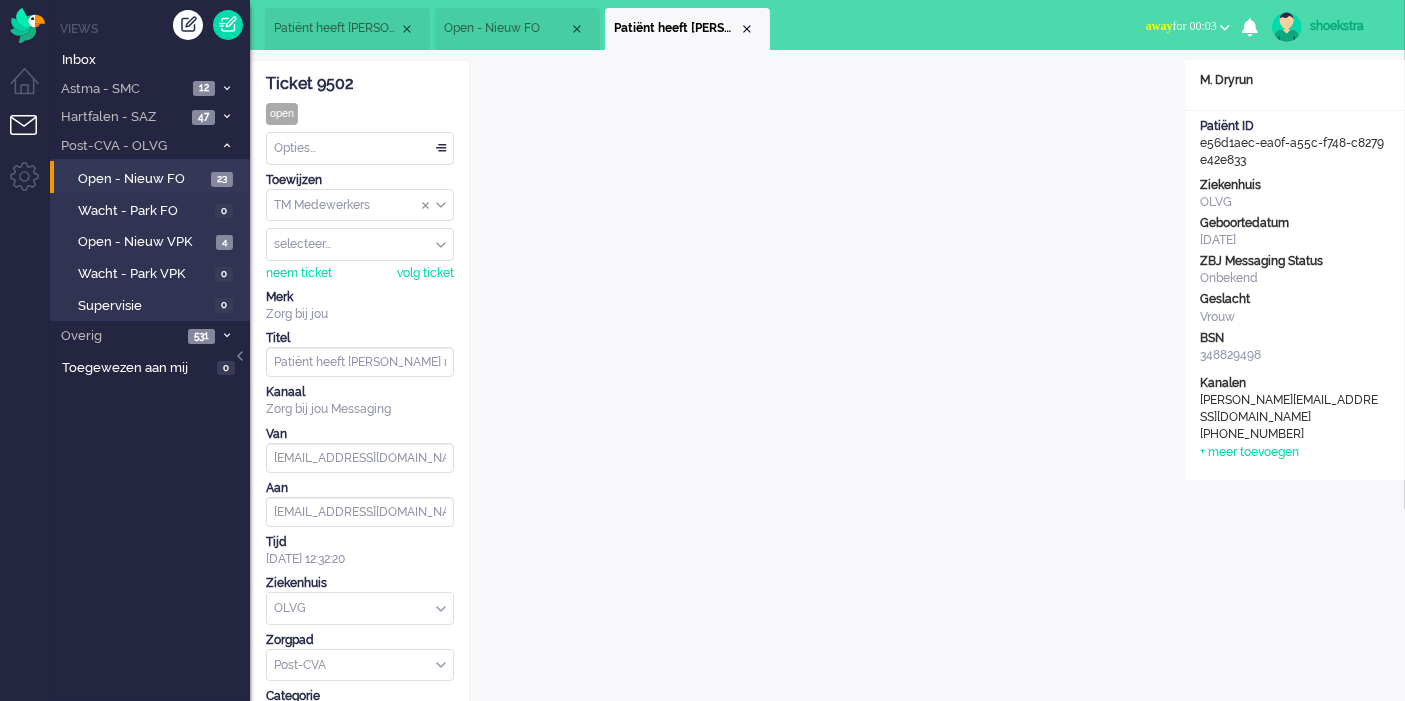 click on "Patiënt heeft [PERSON_NAME] nog niet geactiveerd. Herinnering 1" at bounding box center (336, 28) 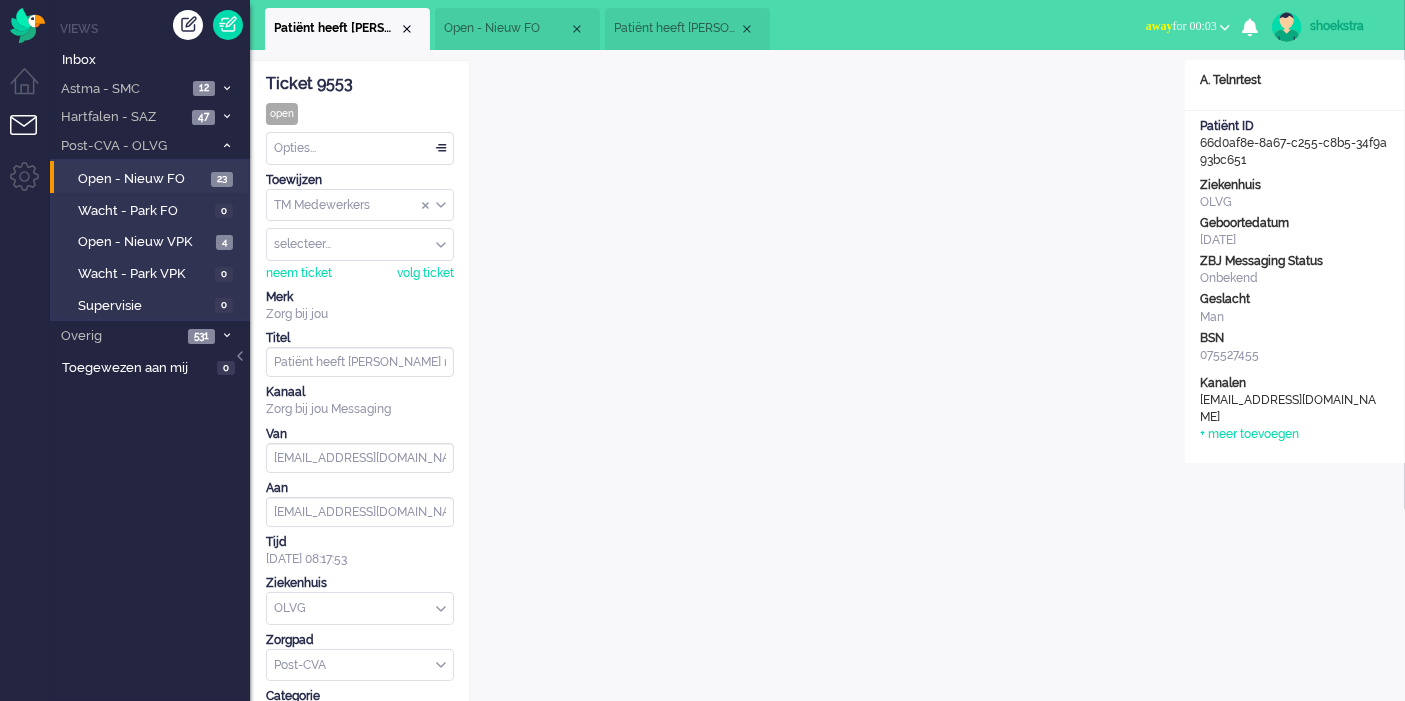 click at bounding box center [25, 706] 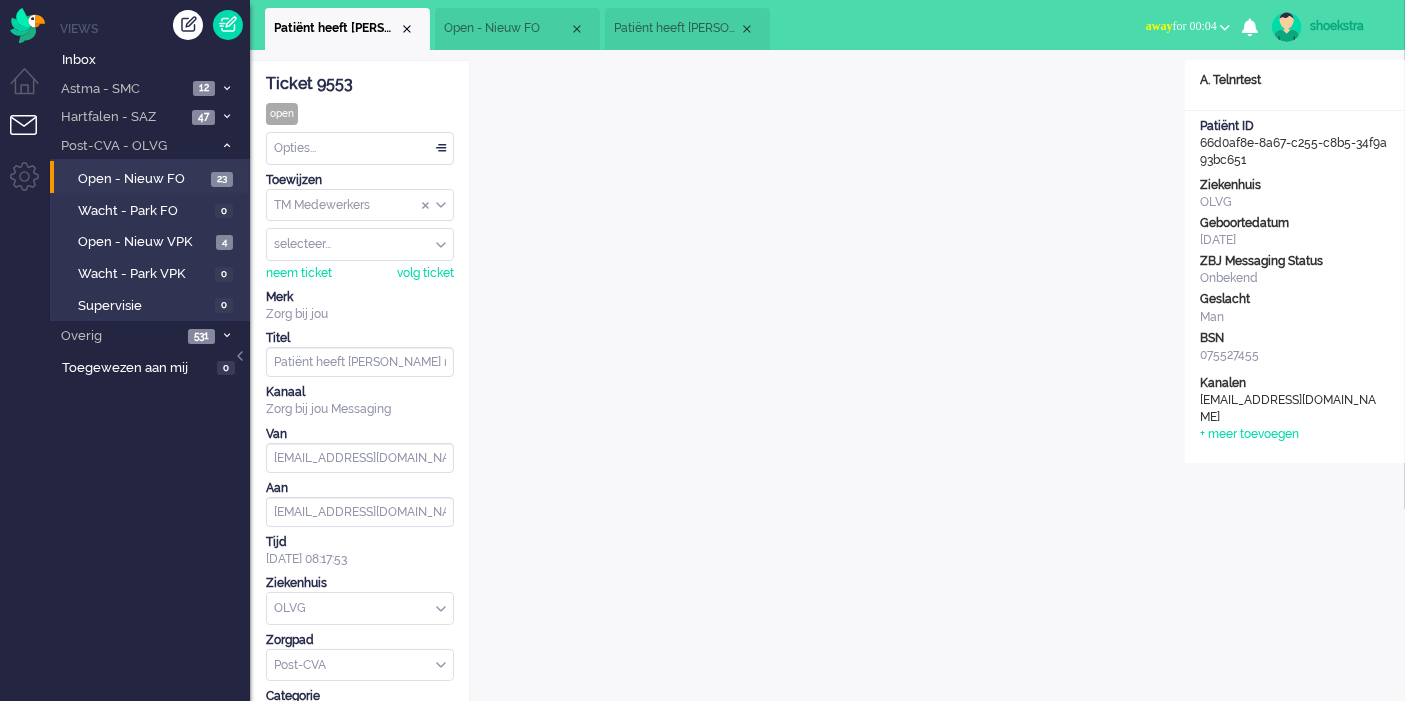 click on "away" at bounding box center [1159, 26] 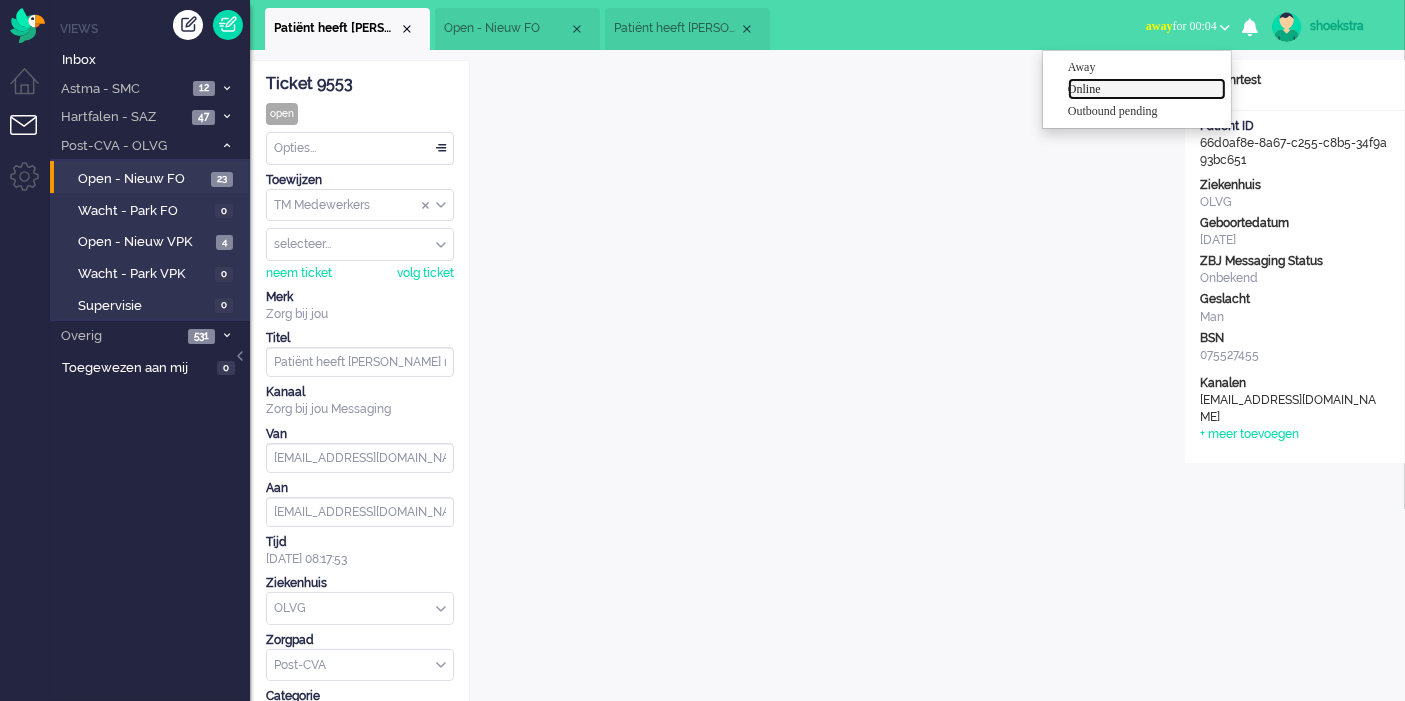 click on "Online" at bounding box center [1147, 89] 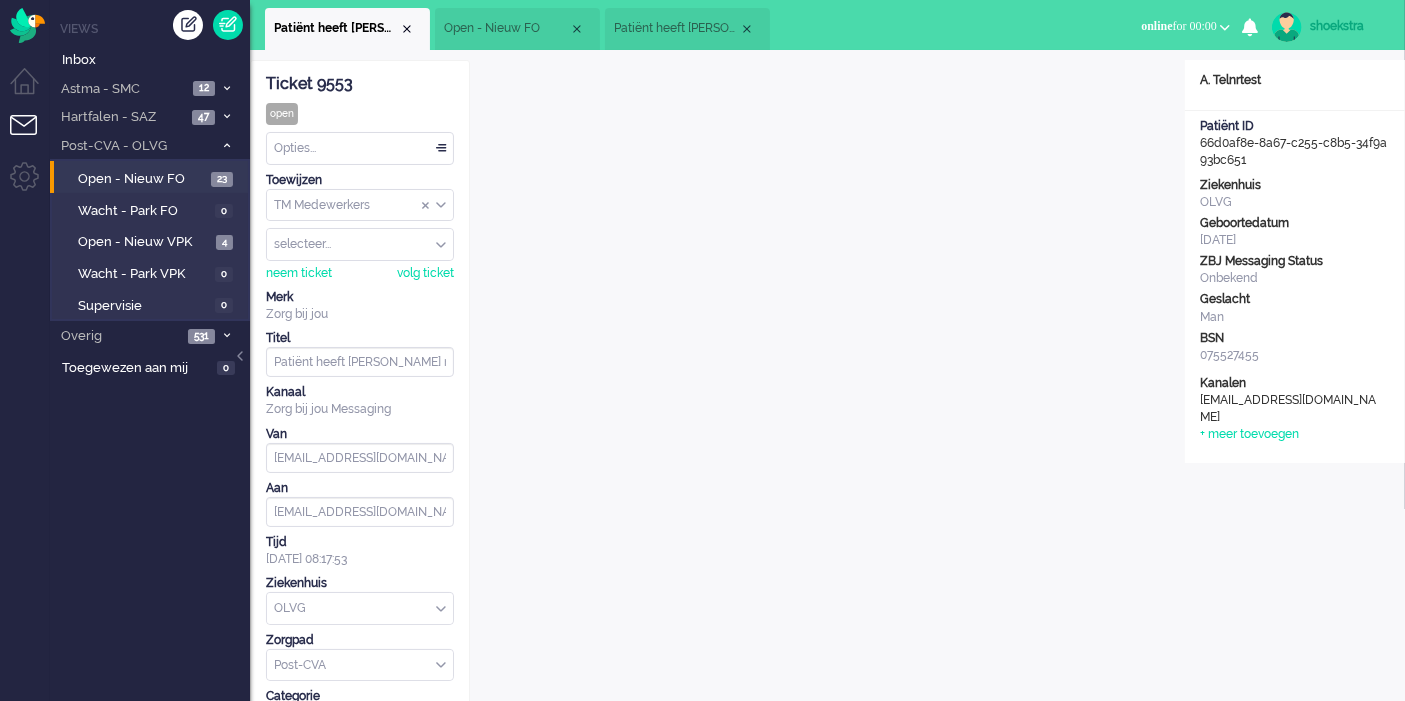 click on "Patiënt heeft [PERSON_NAME] nog niet geactiveerd. Herinnering 1" at bounding box center (676, 28) 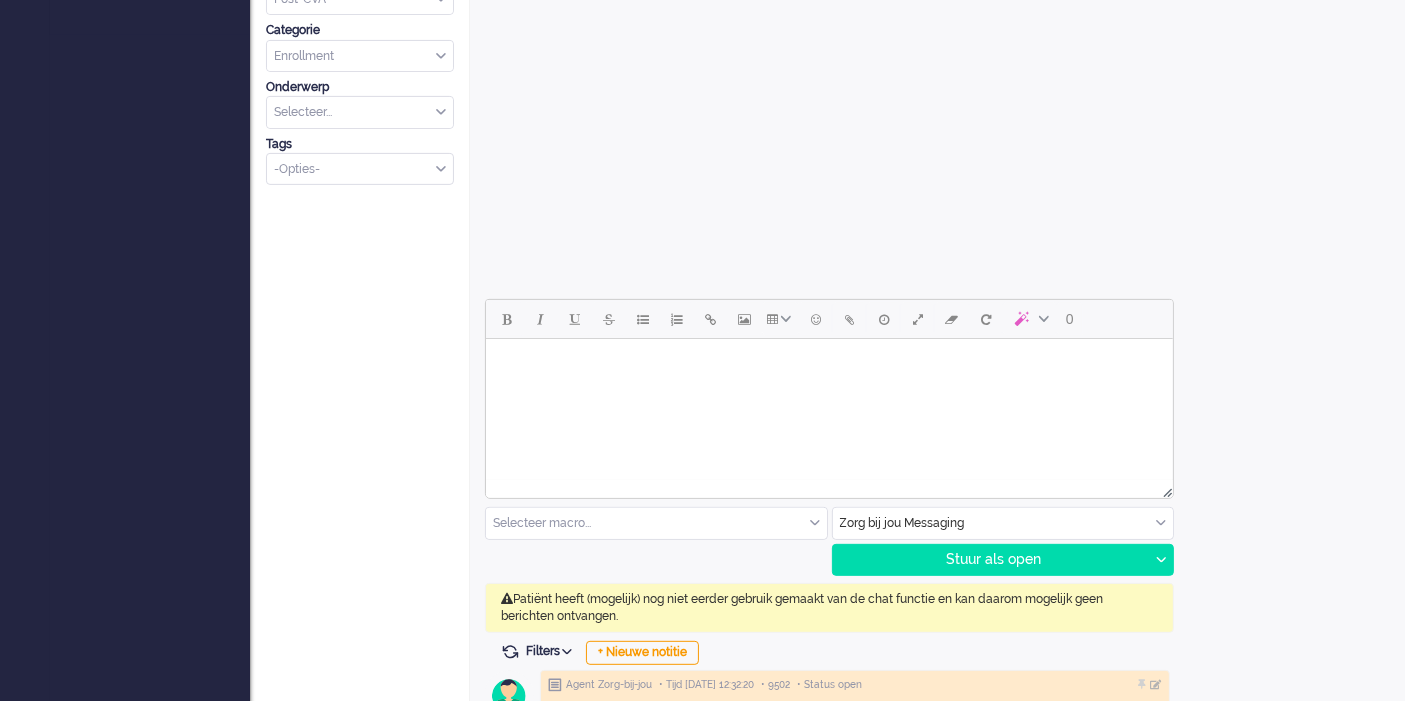 scroll, scrollTop: 708, scrollLeft: 0, axis: vertical 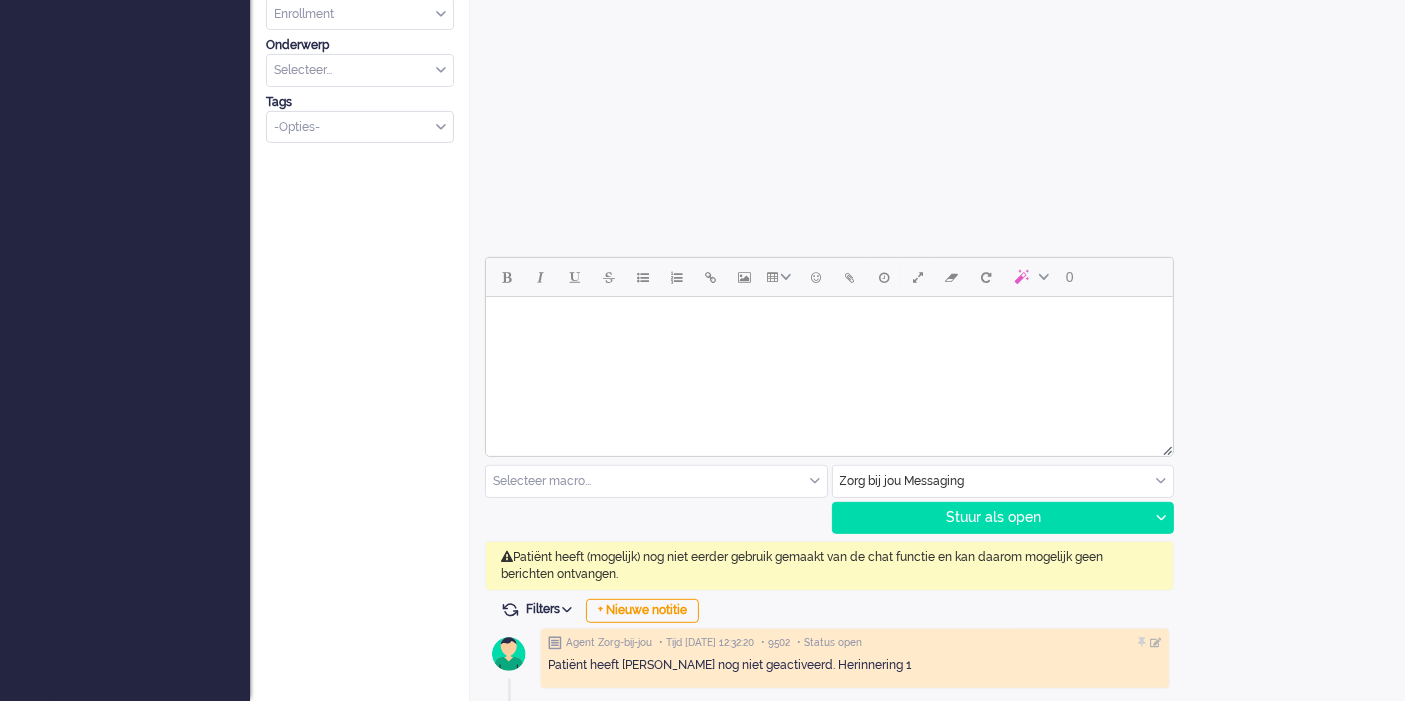 click at bounding box center [656, 481] 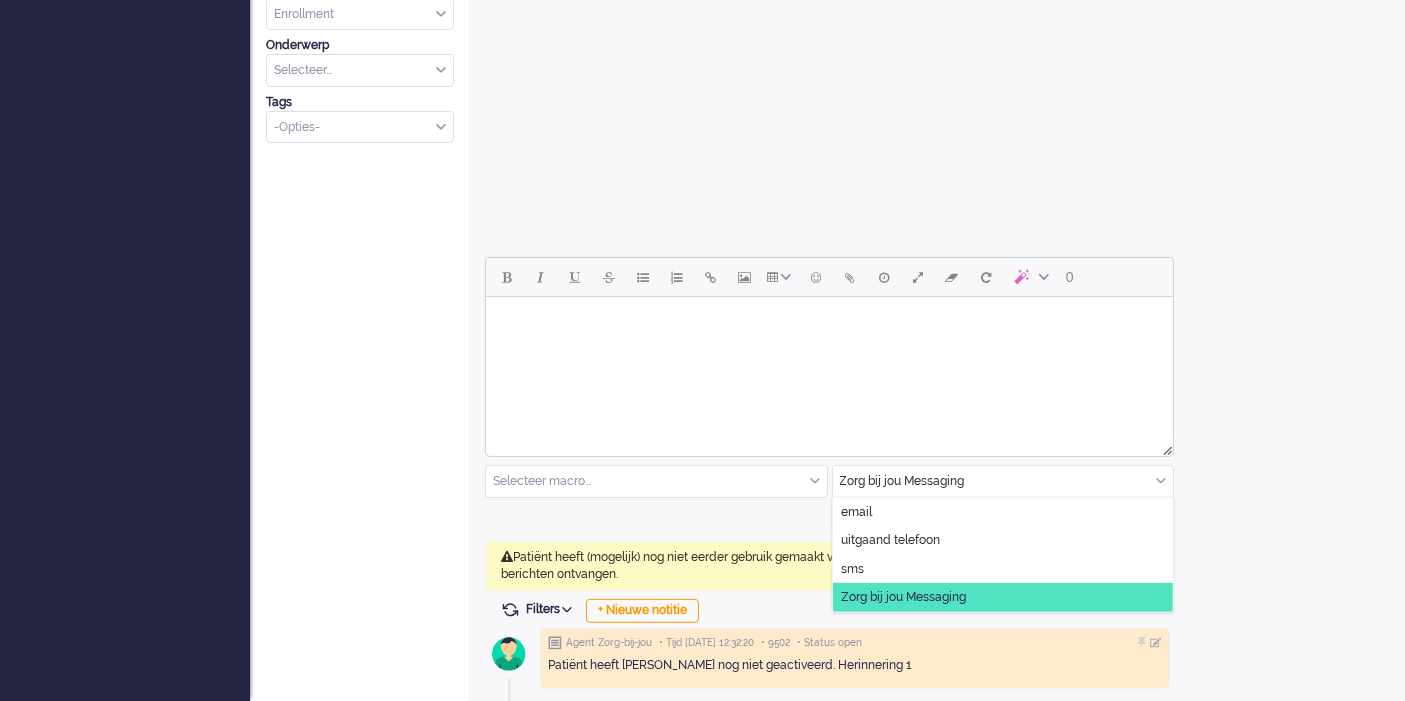 click at bounding box center [1003, 481] 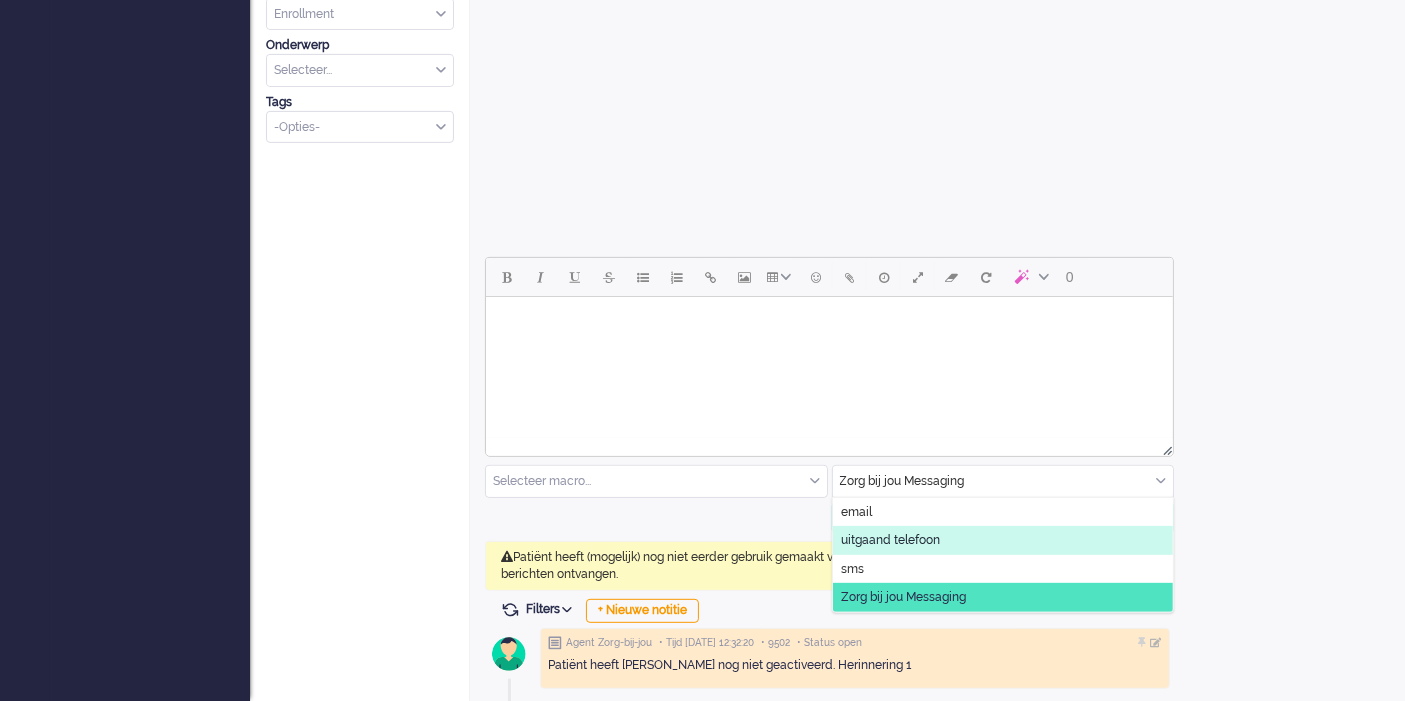 click on "uitgaand telefoon" 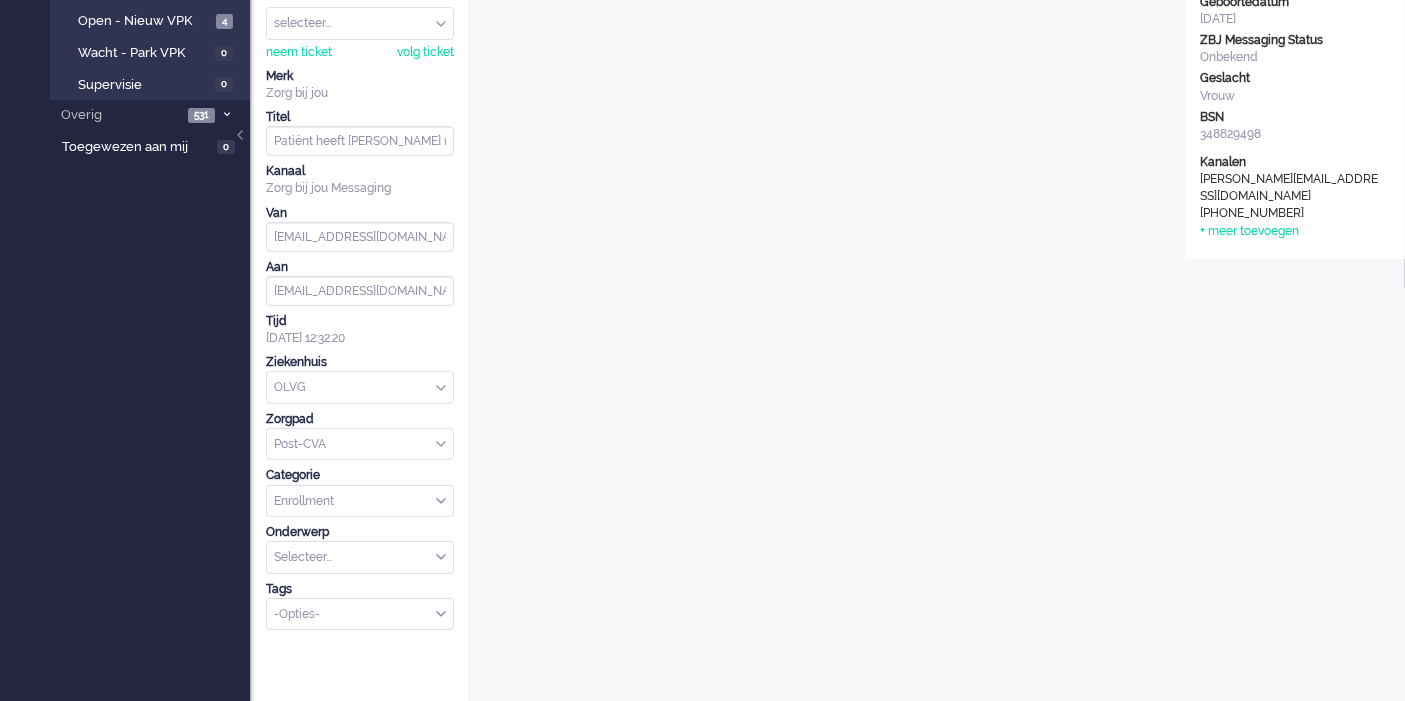 scroll, scrollTop: 0, scrollLeft: 0, axis: both 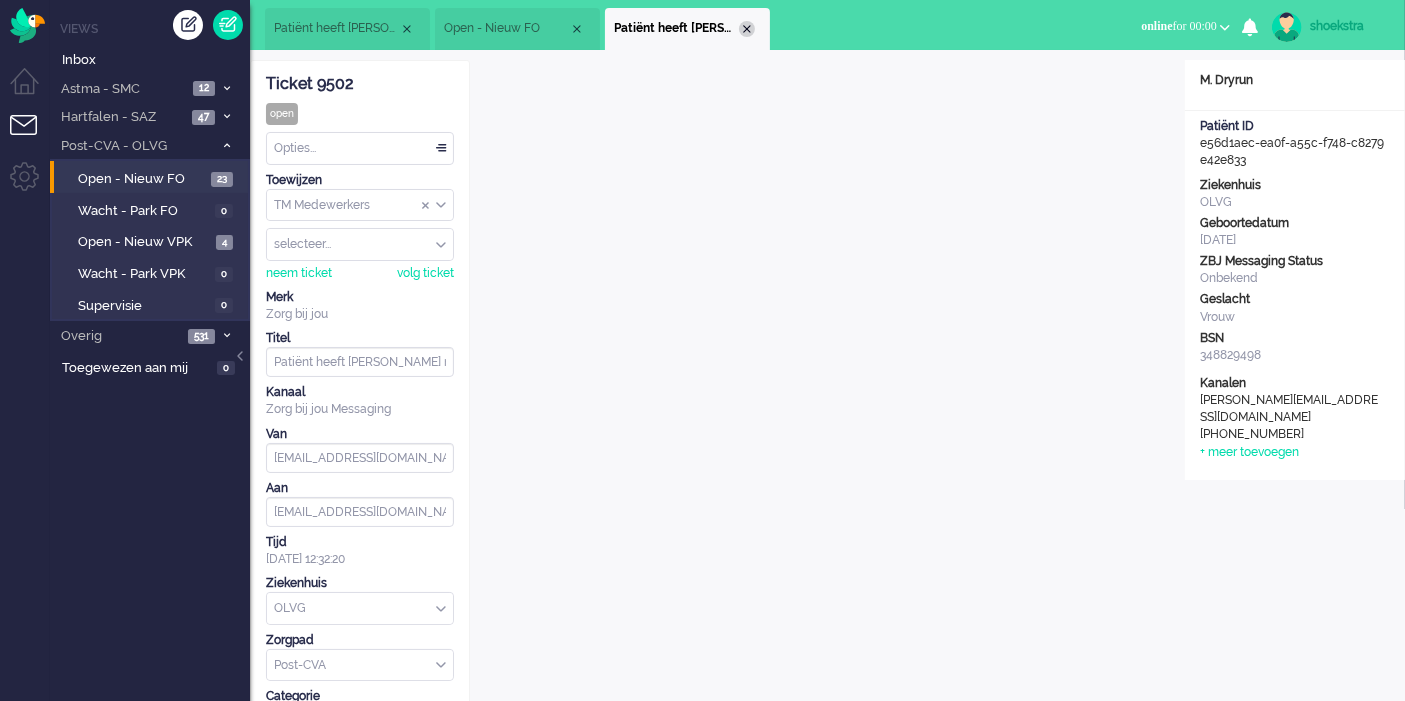 click at bounding box center (747, 29) 